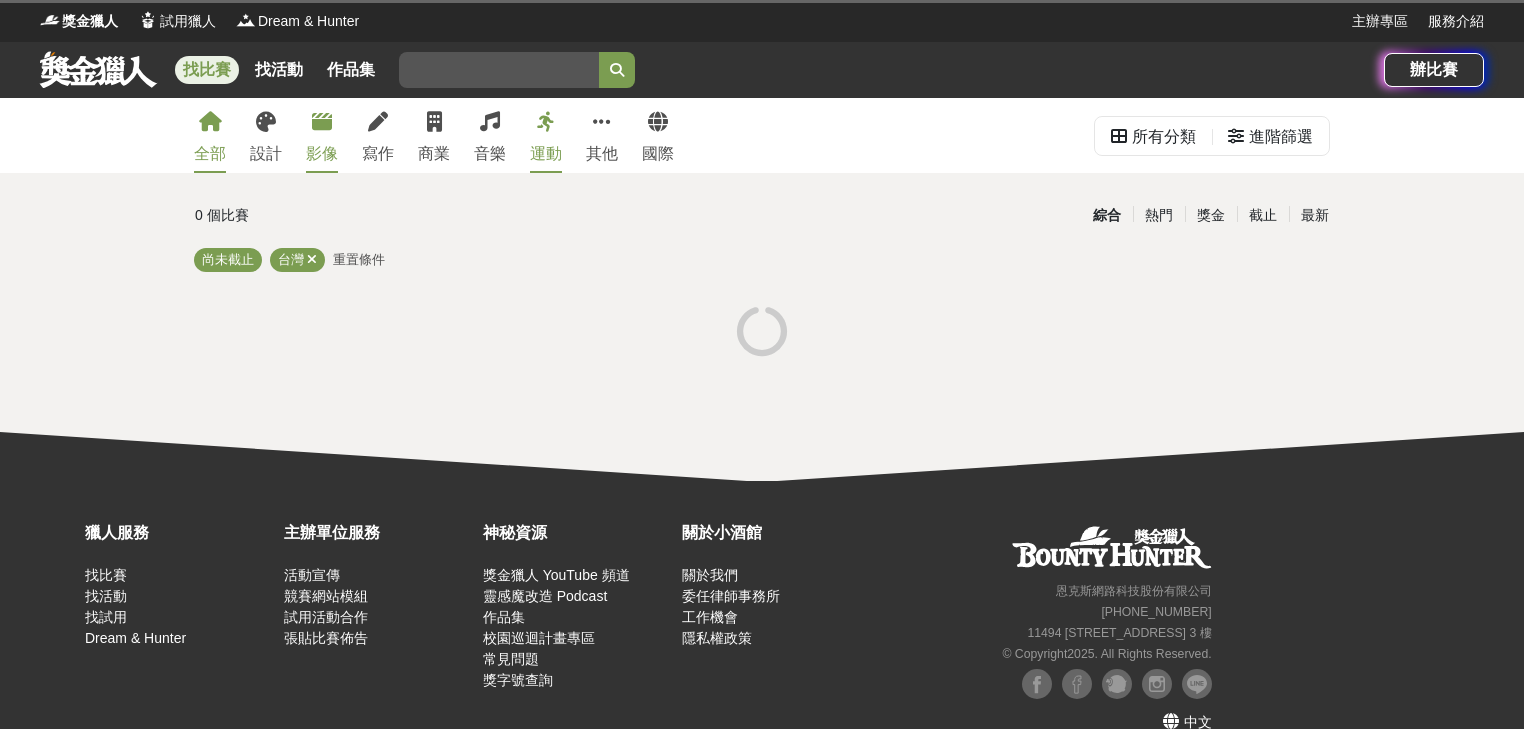 scroll, scrollTop: 0, scrollLeft: 0, axis: both 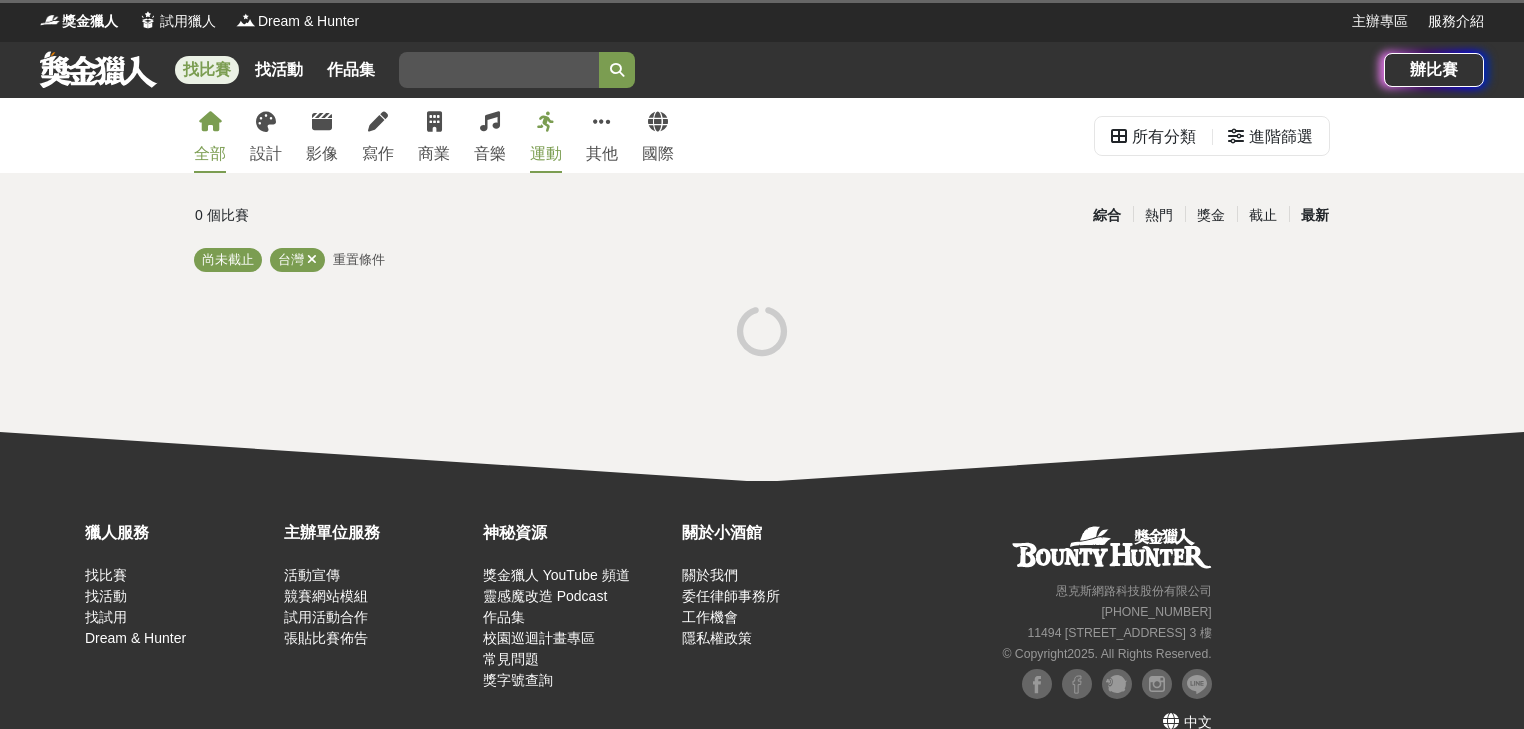 click on "最新" at bounding box center (1315, 215) 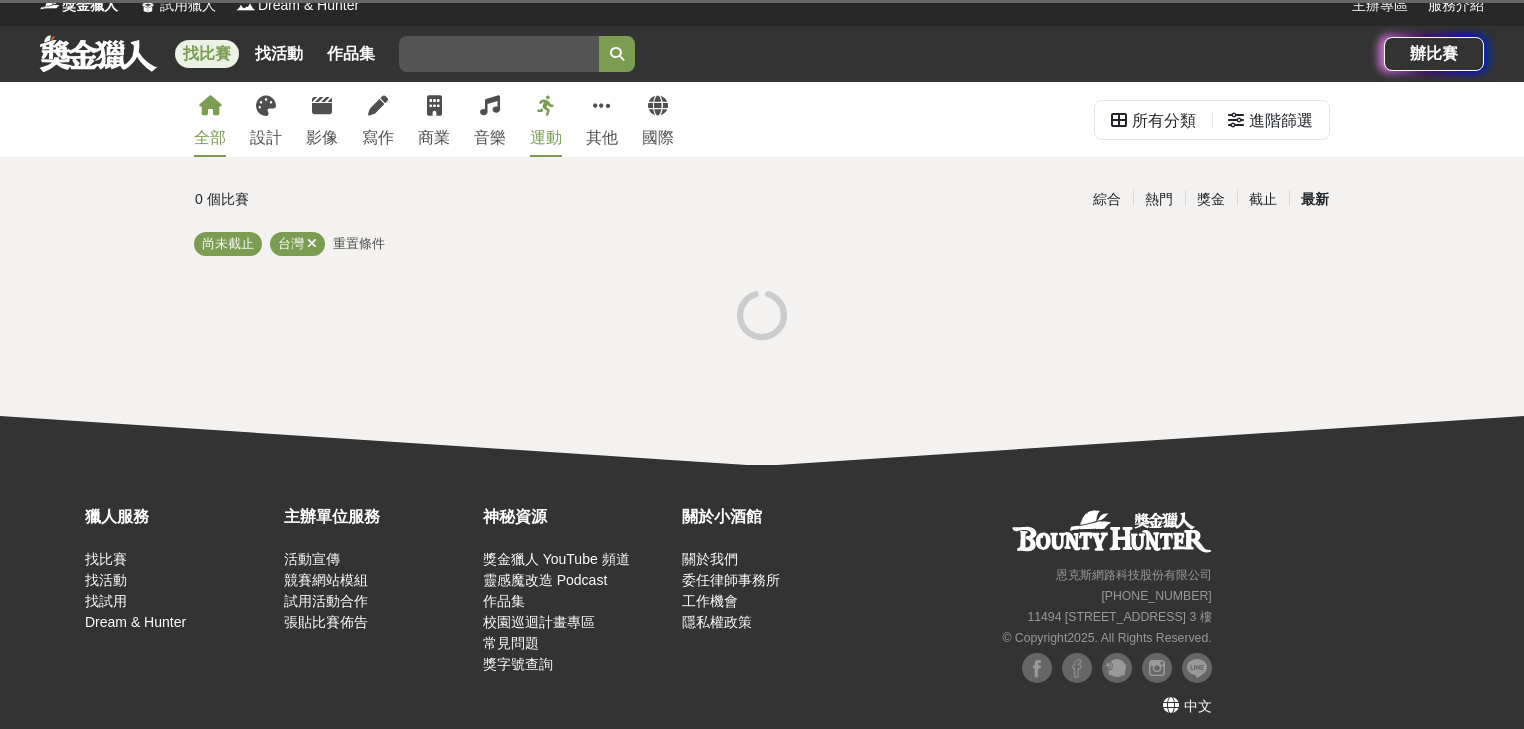 scroll, scrollTop: 0, scrollLeft: 0, axis: both 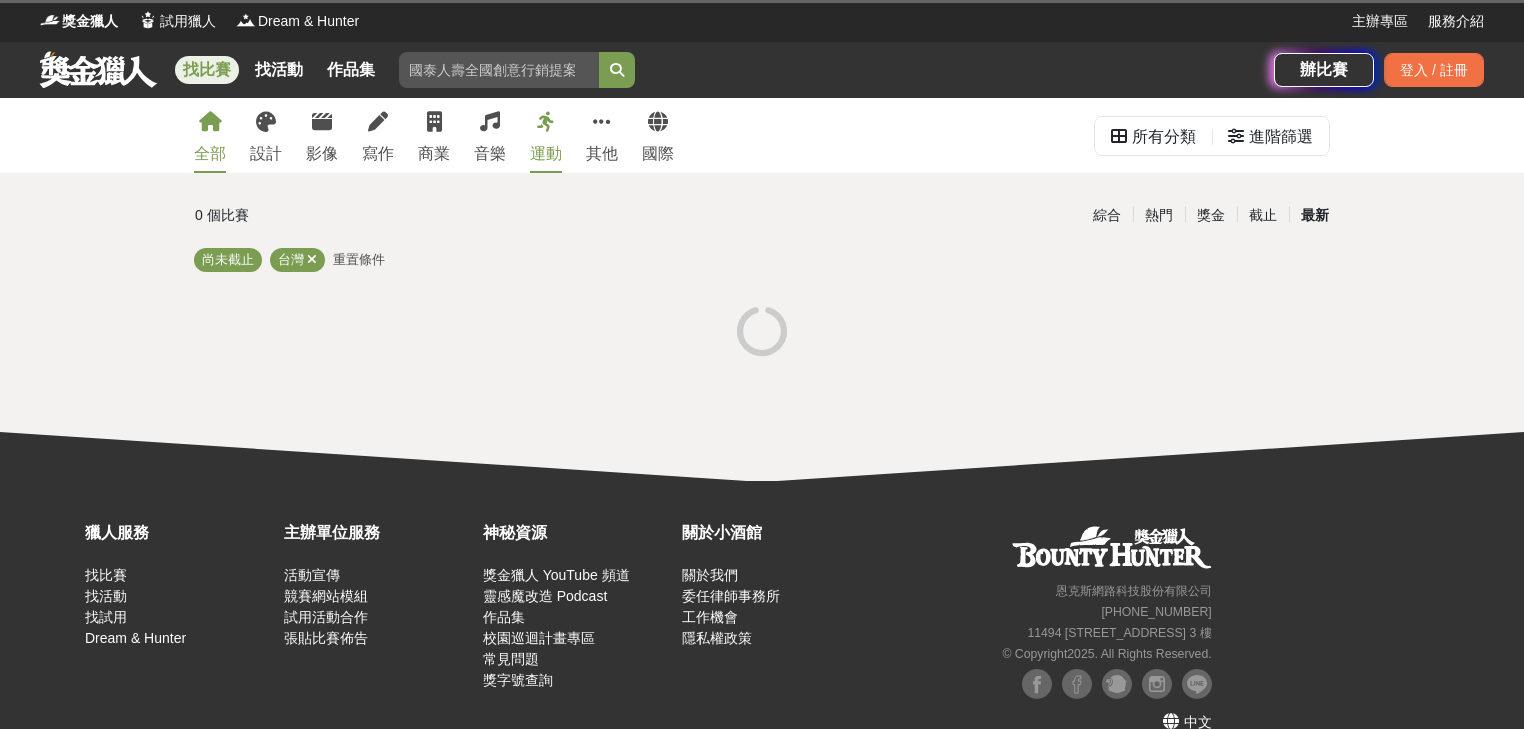 click on "全部 設計 影像 寫作 商業 音樂 運動 其他 國際" at bounding box center [434, 135] 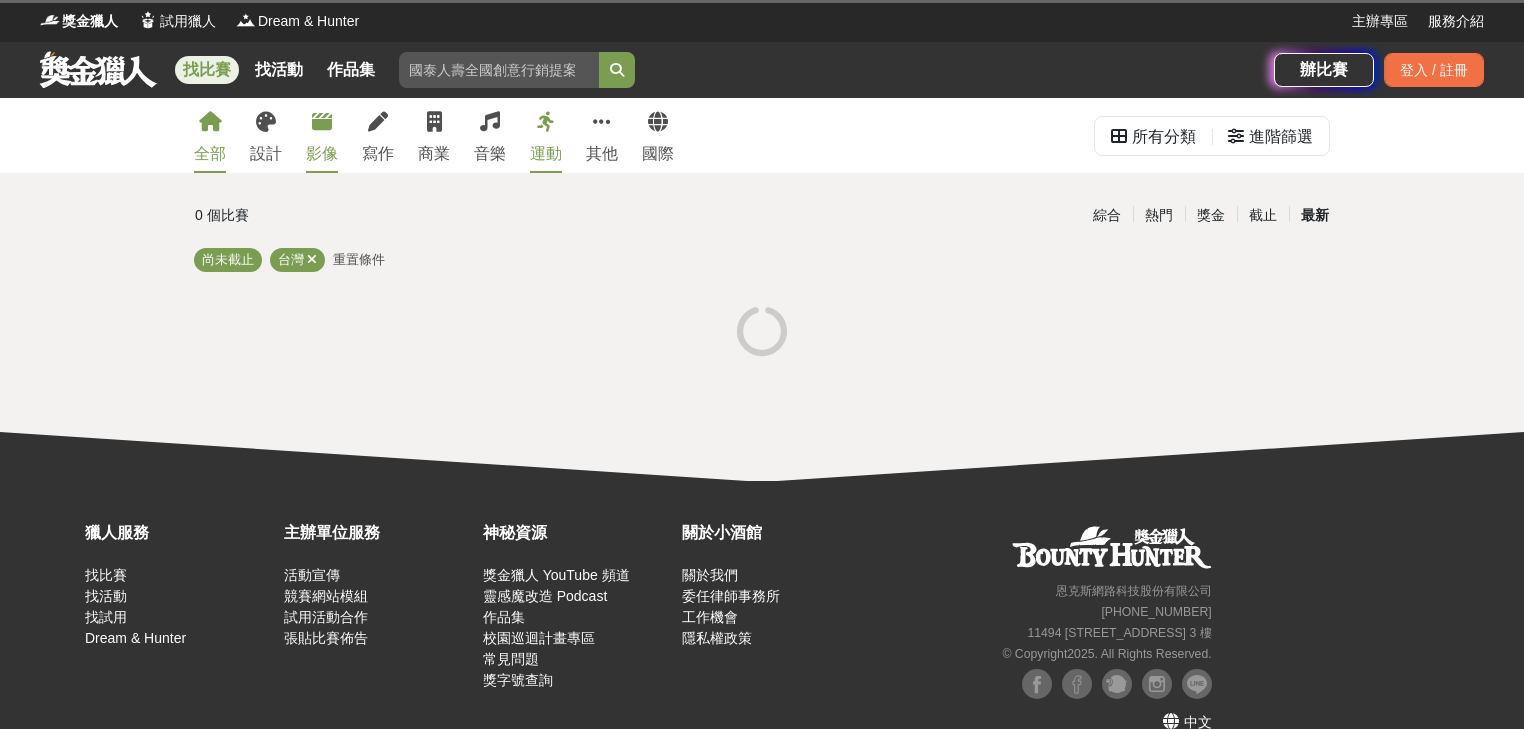 click on "影像" at bounding box center [322, 154] 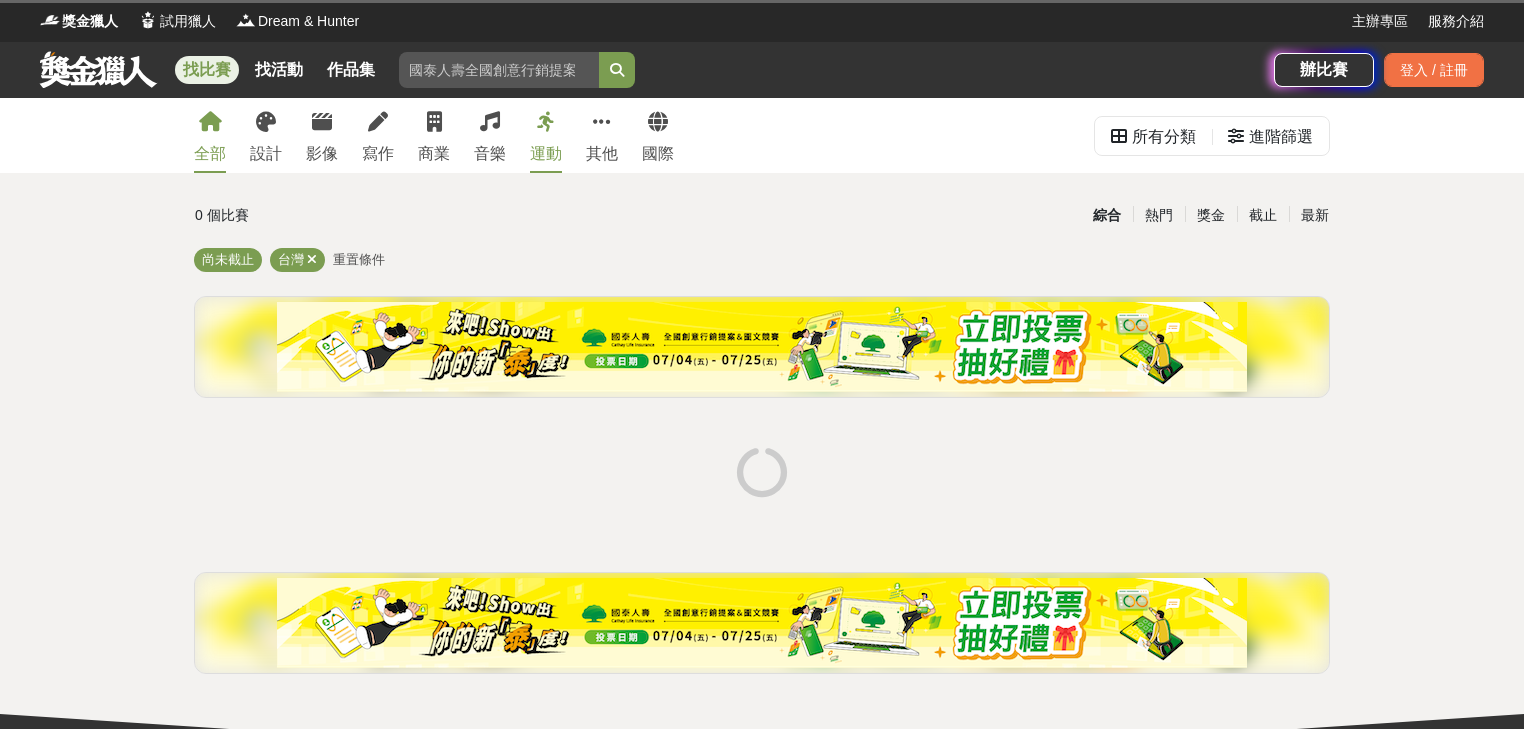 click on "全部 設計 影像 寫作 商業 音樂 運動 其他 國際" at bounding box center [434, 135] 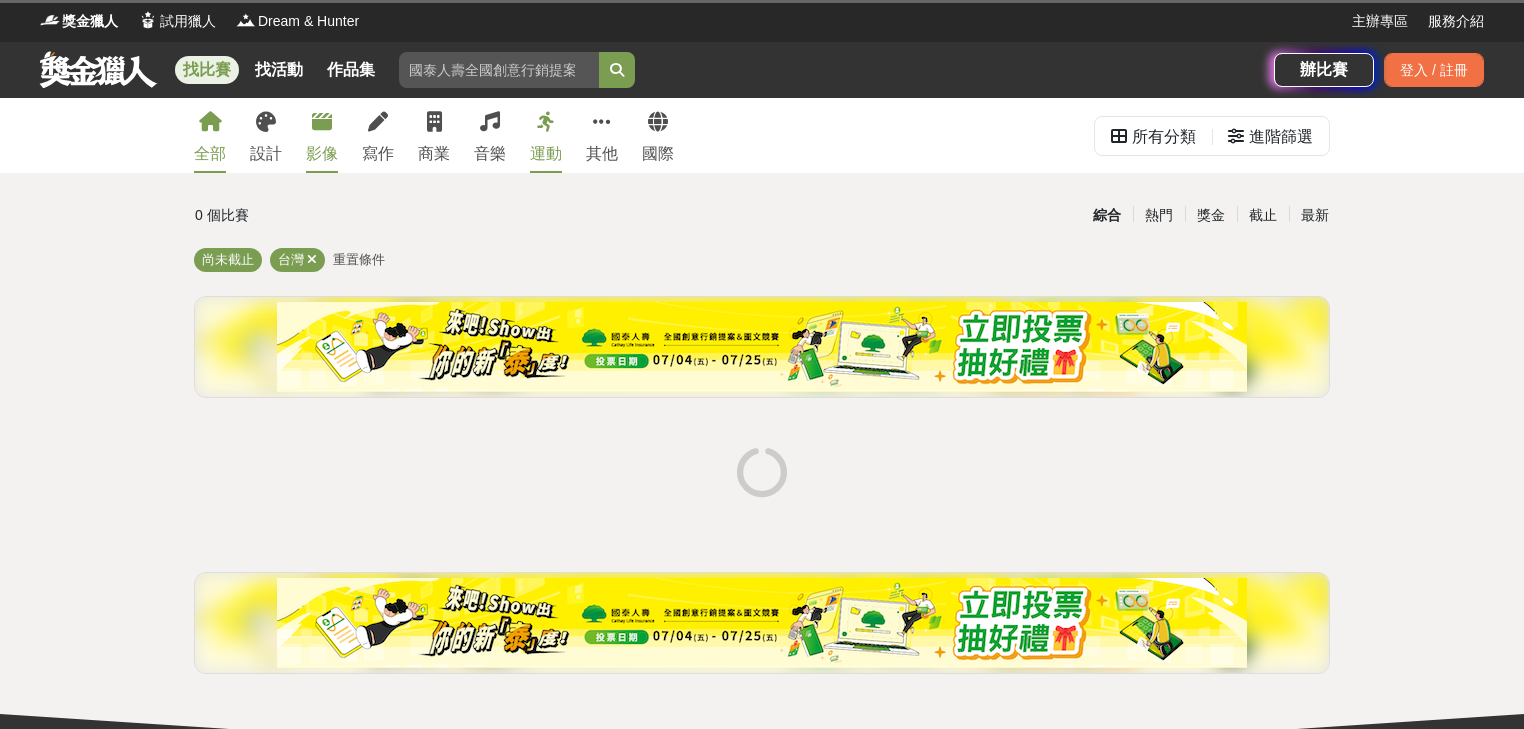 click on "影像" at bounding box center (322, 135) 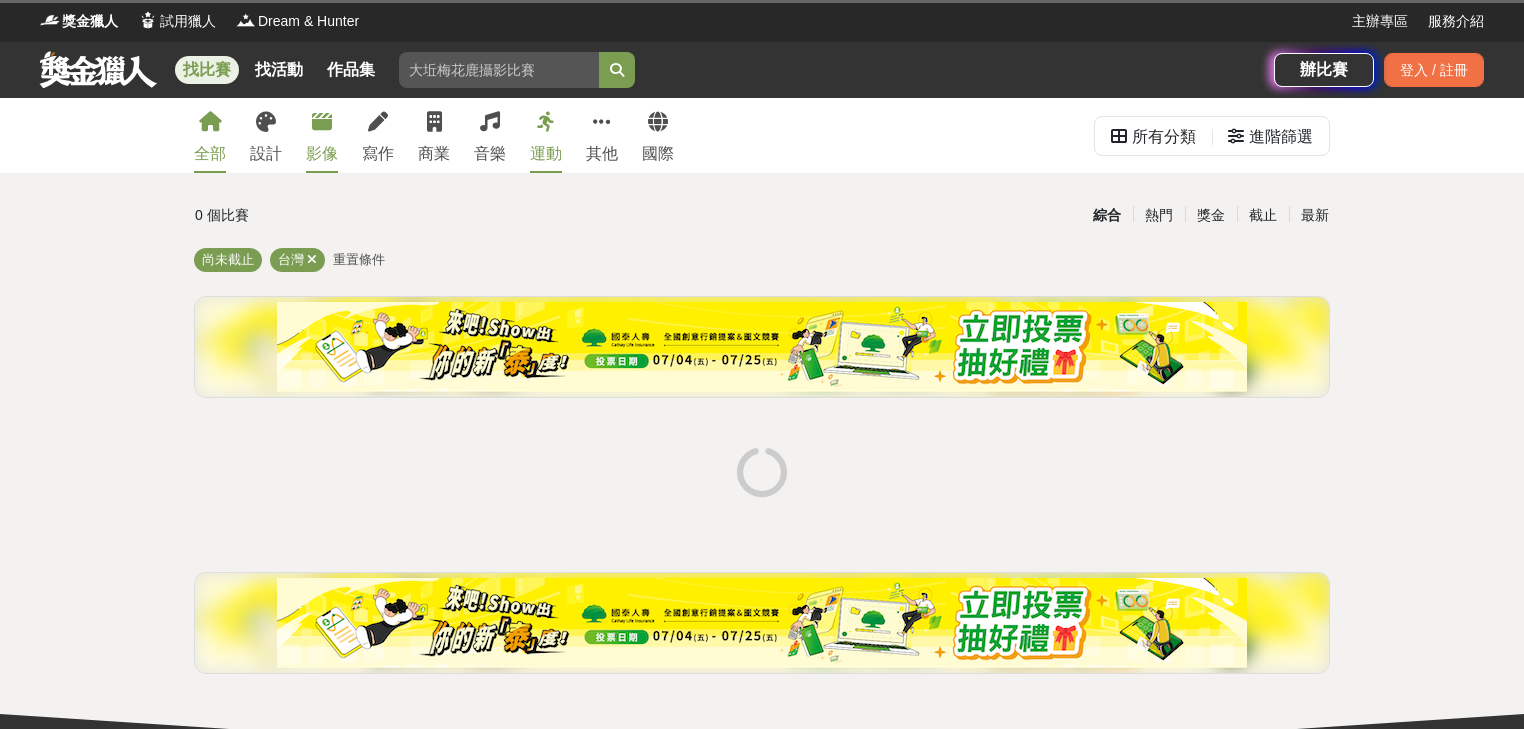 click on "影像" at bounding box center [322, 135] 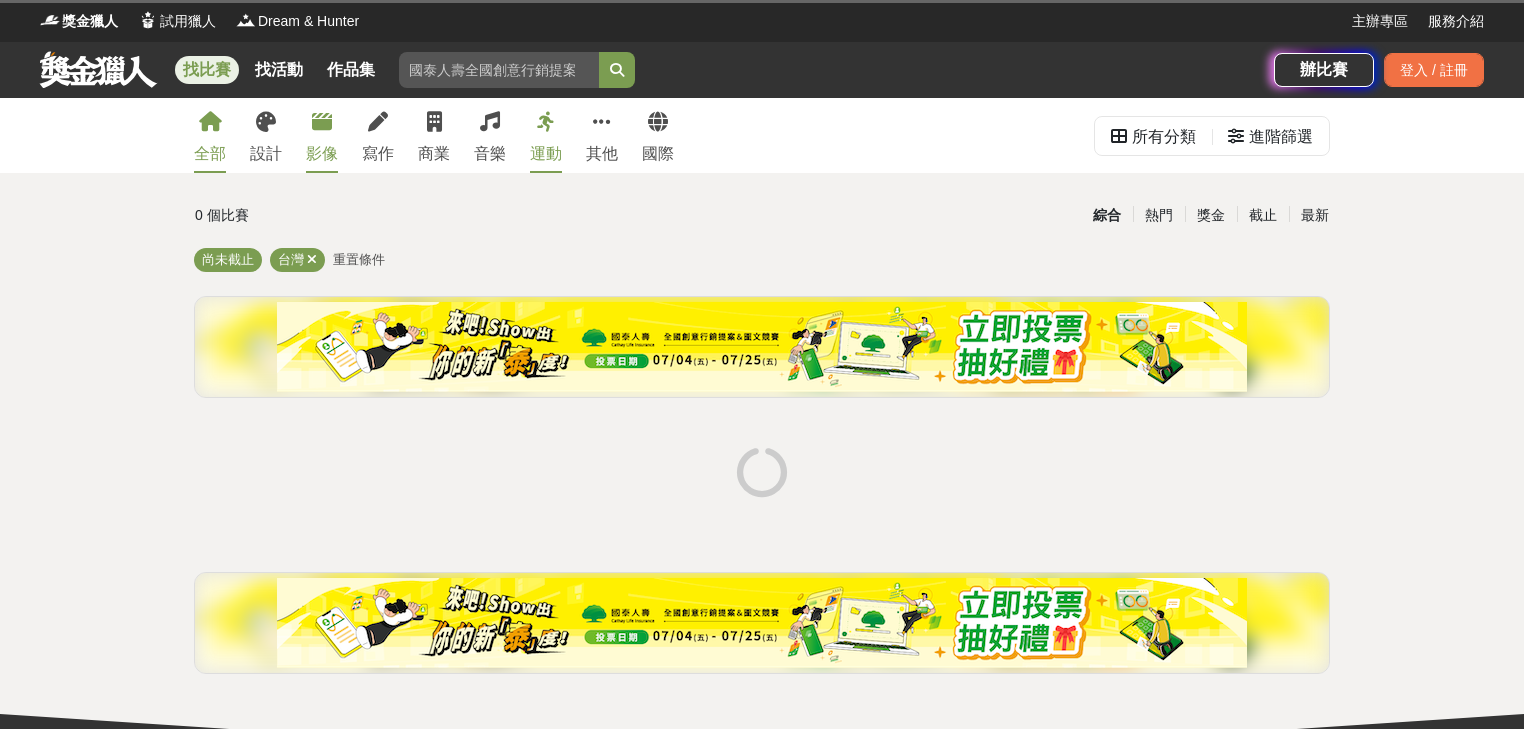 drag, startPoint x: 298, startPoint y: 151, endPoint x: 324, endPoint y: 146, distance: 26.476404 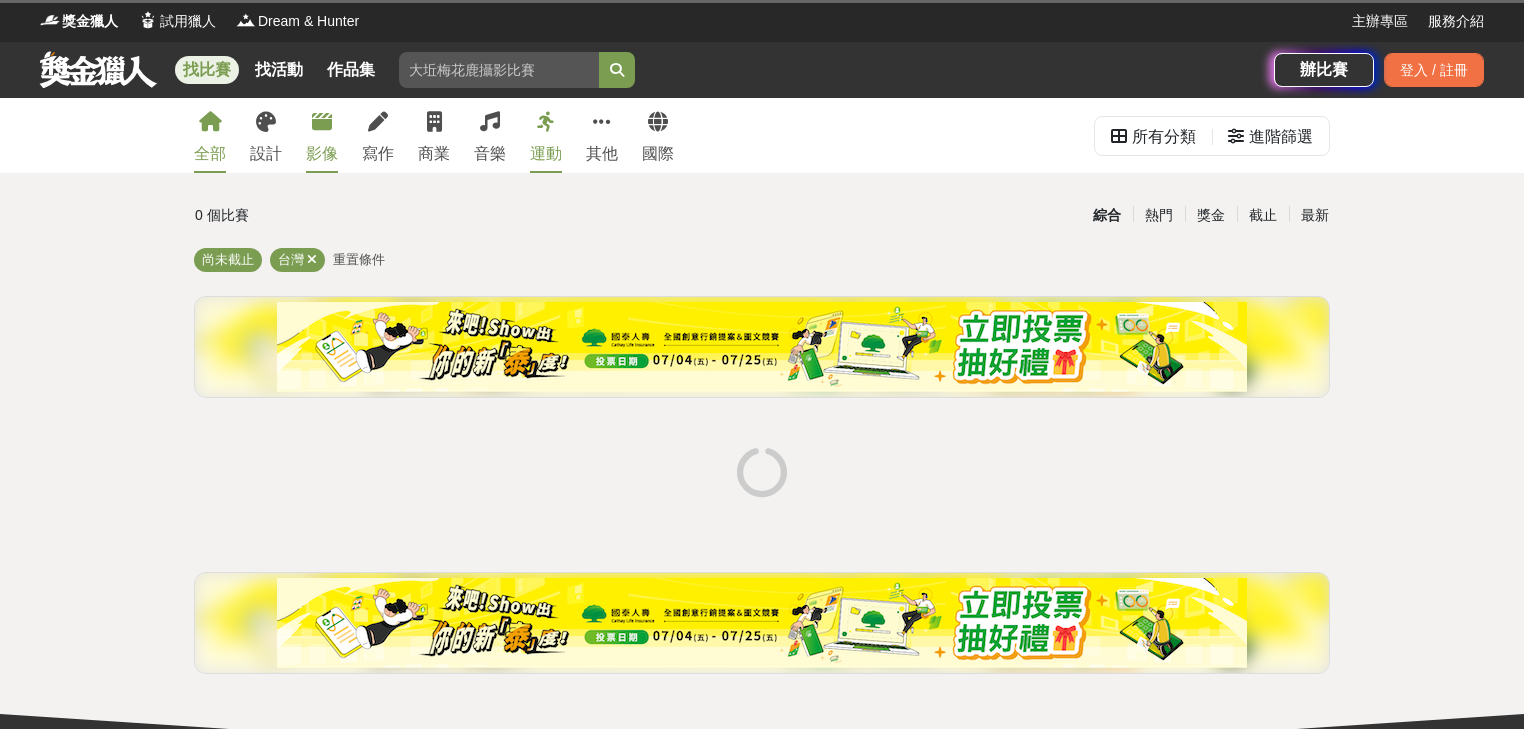 click on "影像" at bounding box center [322, 135] 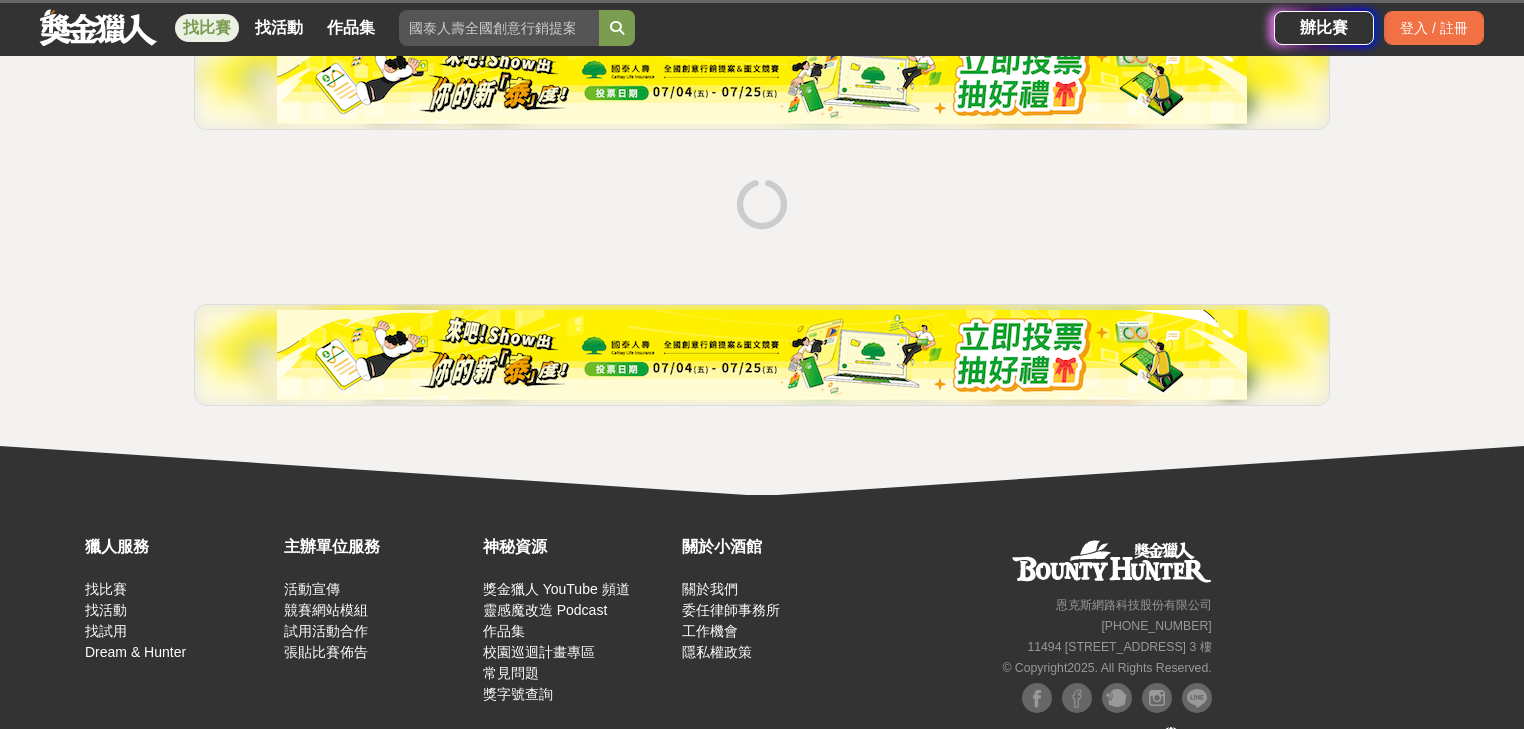 scroll, scrollTop: 314, scrollLeft: 0, axis: vertical 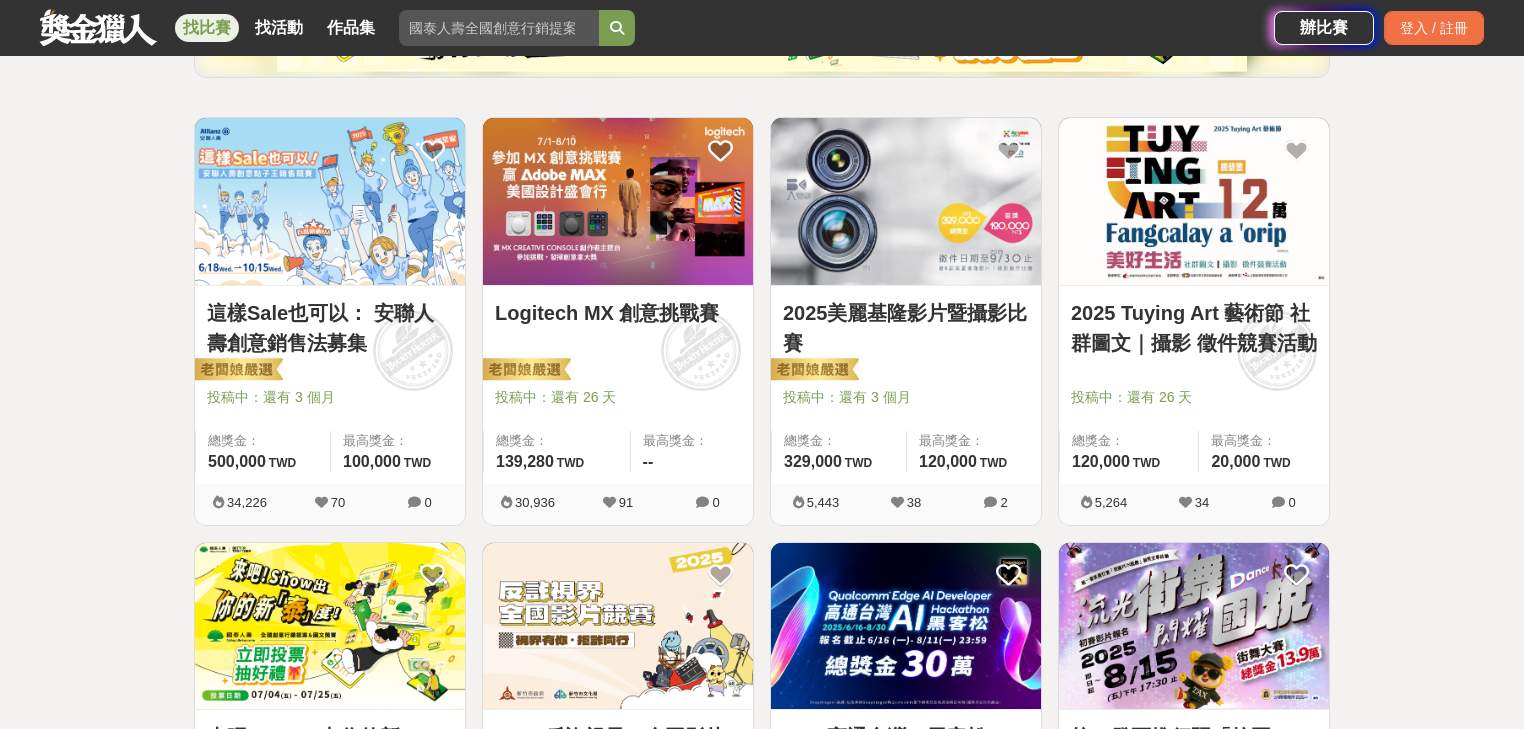 click at bounding box center [330, 201] 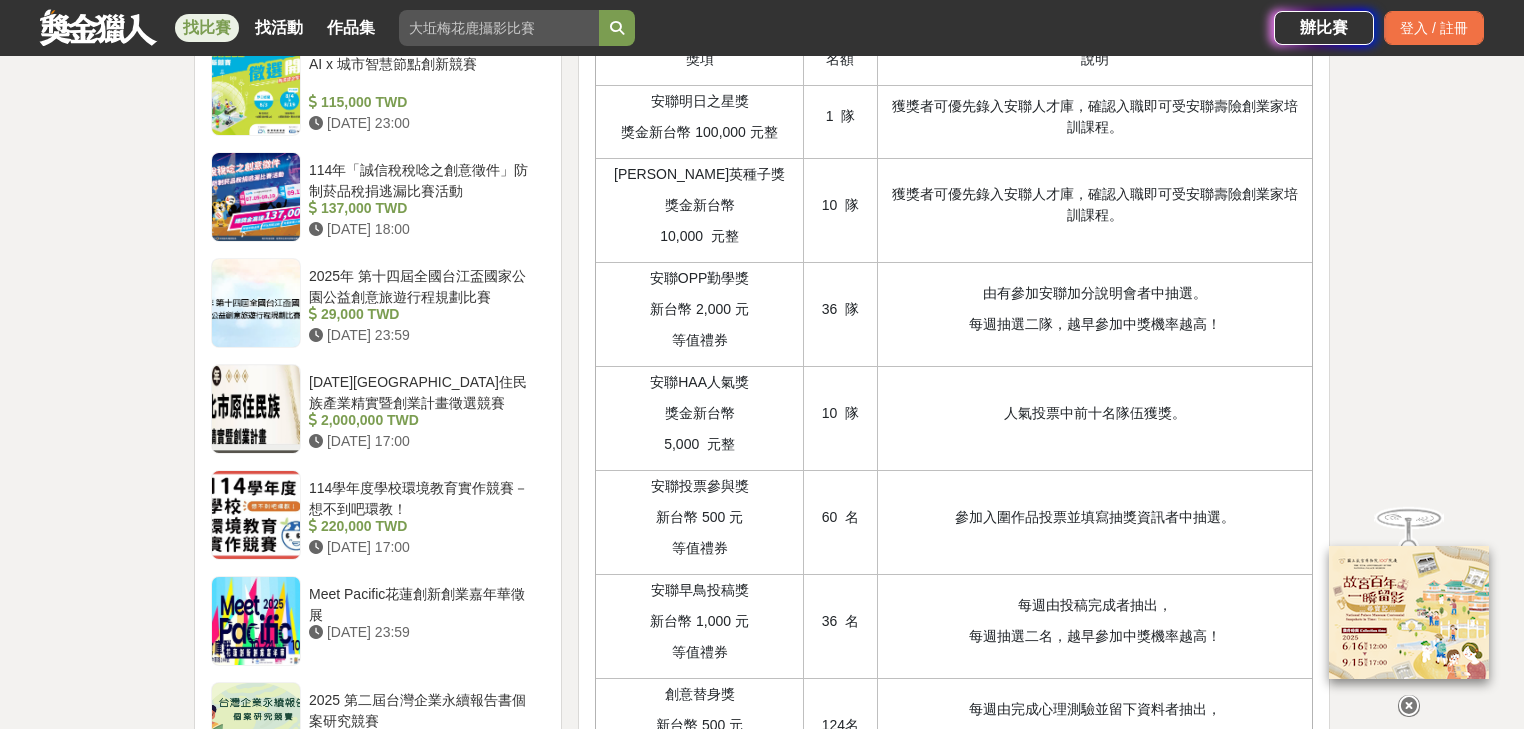 scroll, scrollTop: 2480, scrollLeft: 0, axis: vertical 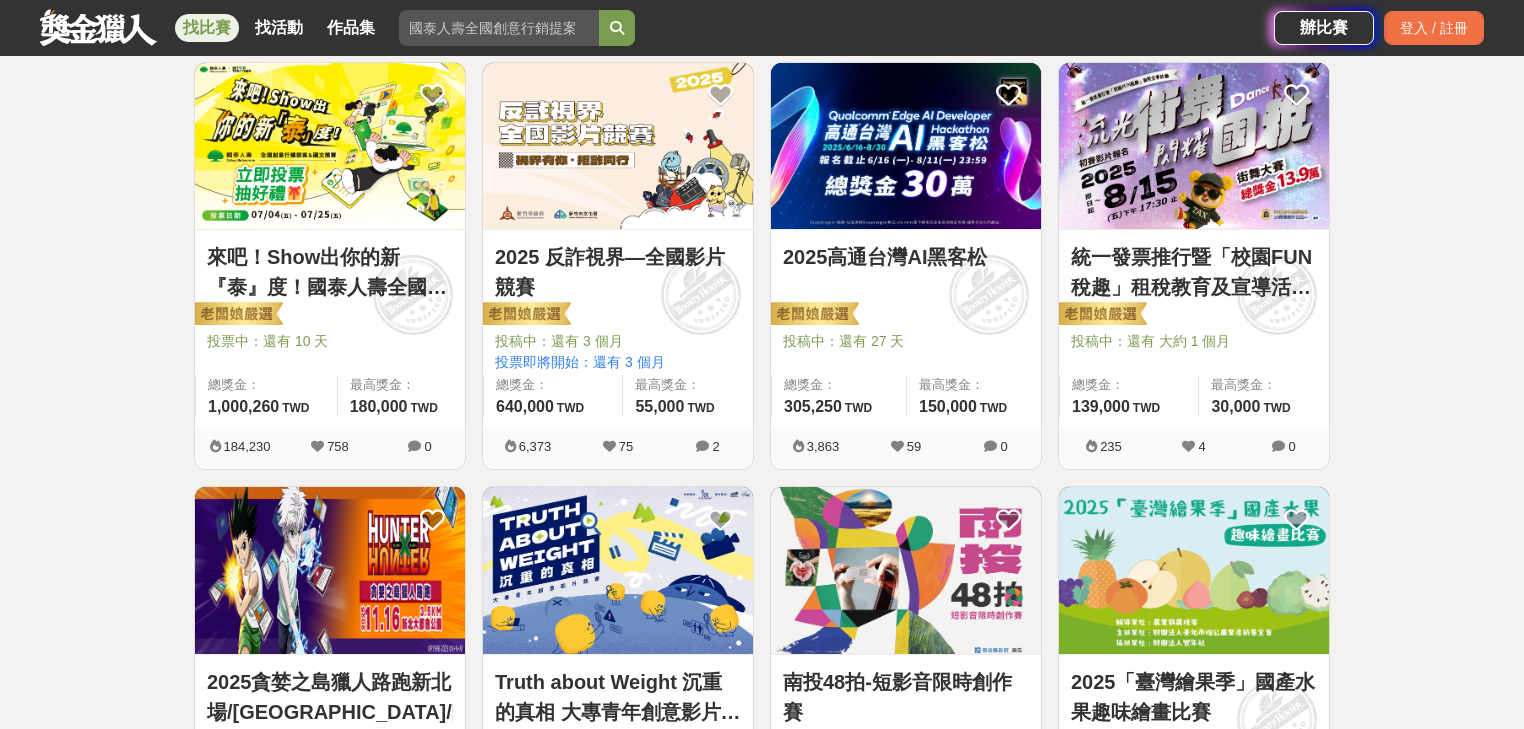 click at bounding box center (1194, 146) 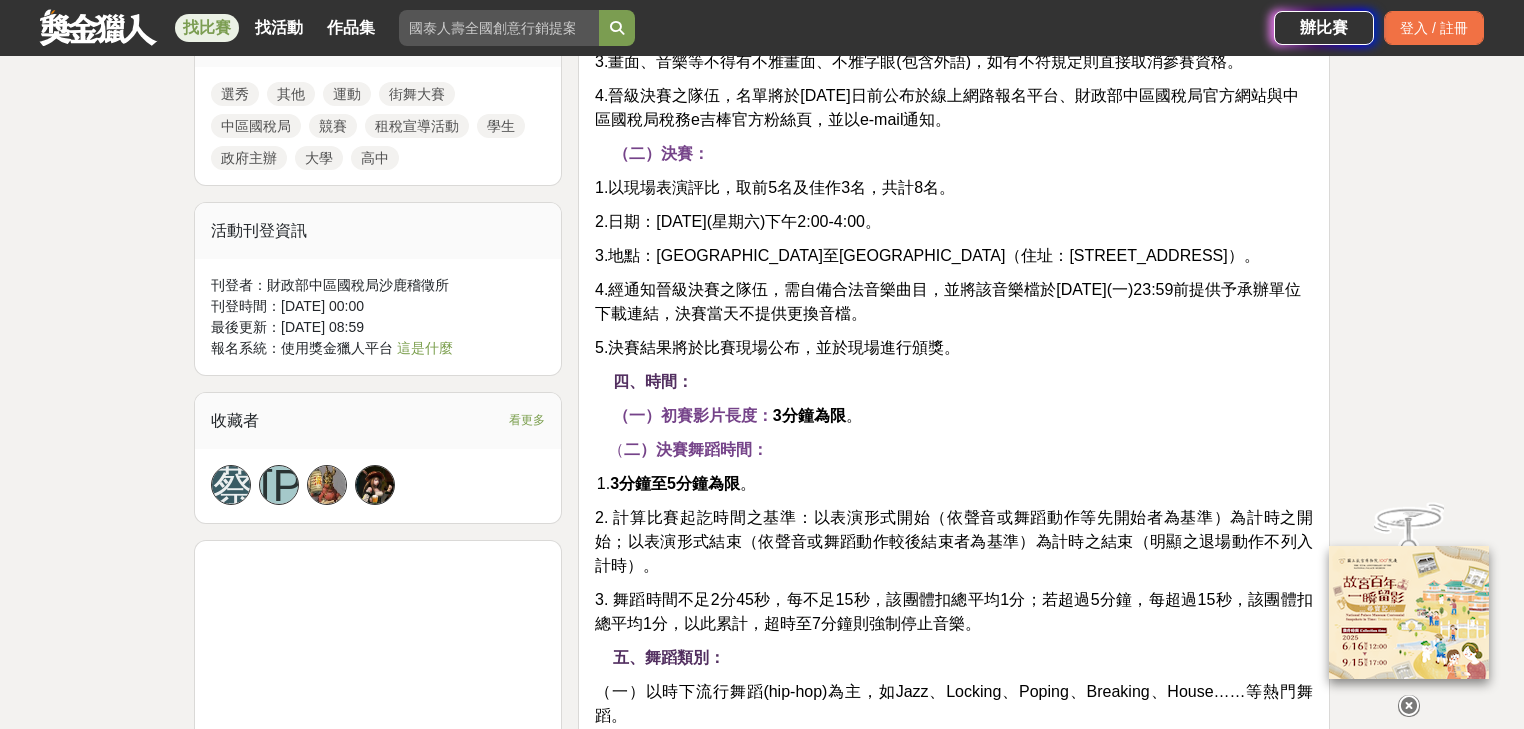 scroll, scrollTop: 1840, scrollLeft: 0, axis: vertical 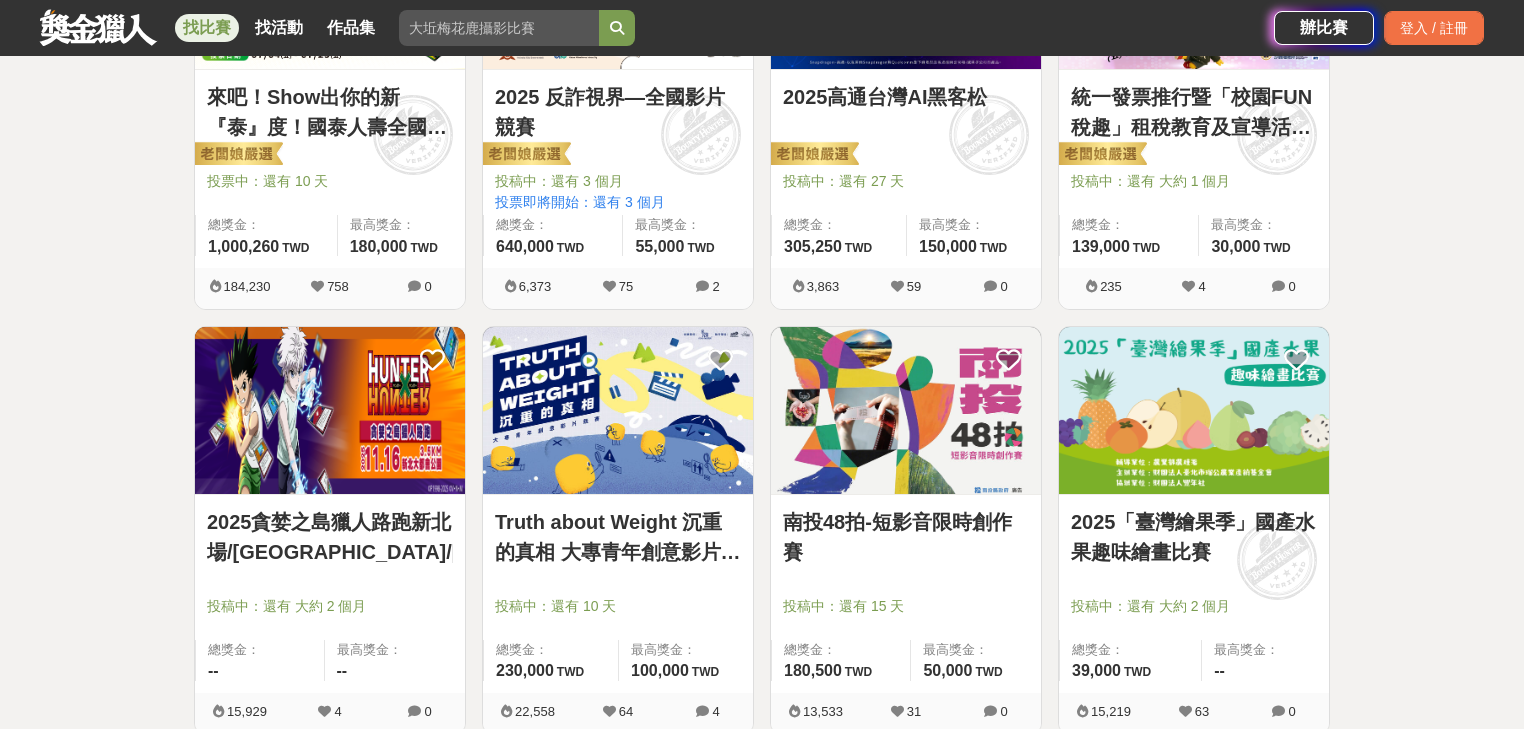 click on "Truth about Weight 沉重的真相 大專青年創意影片競賽 投稿中：還有 10 天 總獎金： 230,000 230,000 TWD 最高獎金： 100,000 TWD" at bounding box center (618, 594) 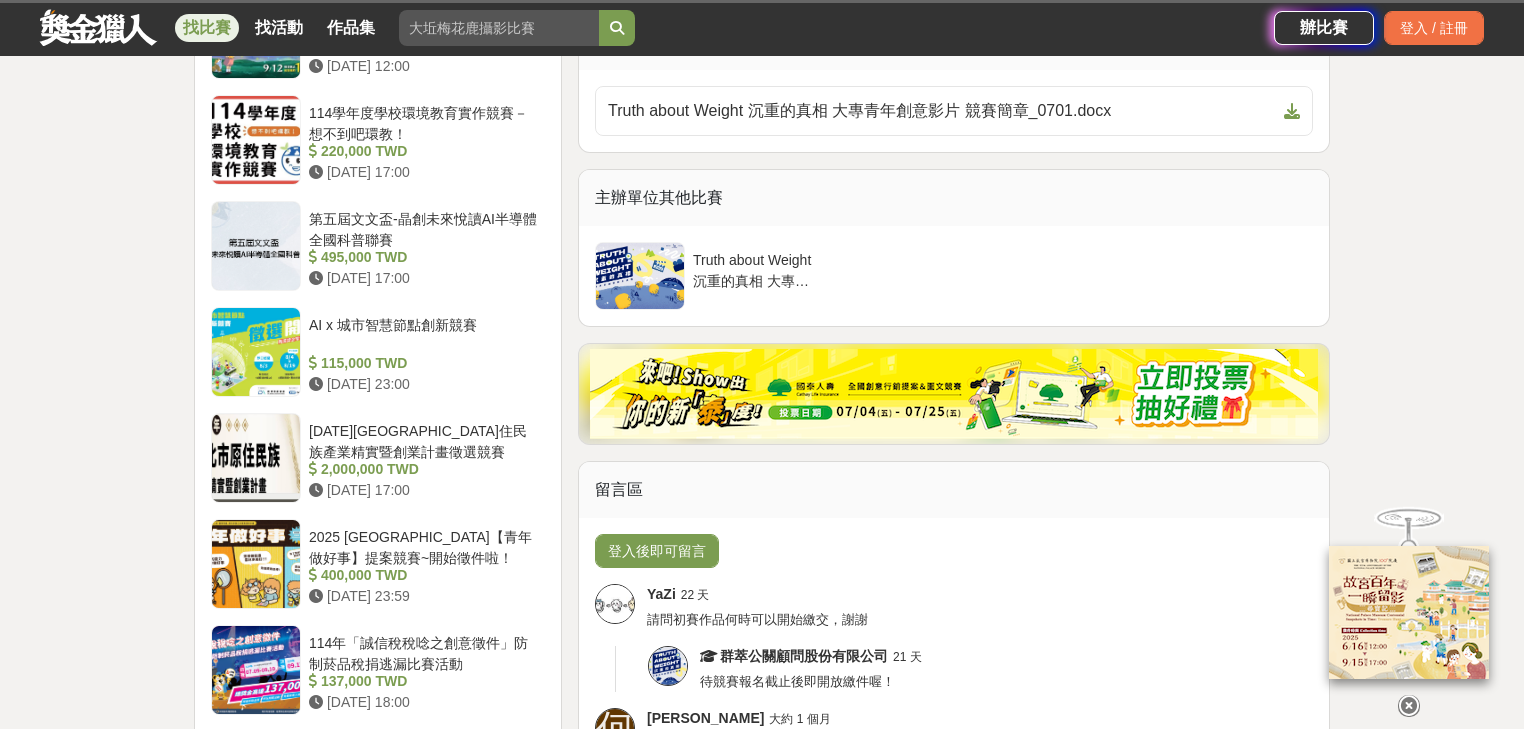 scroll, scrollTop: 2640, scrollLeft: 0, axis: vertical 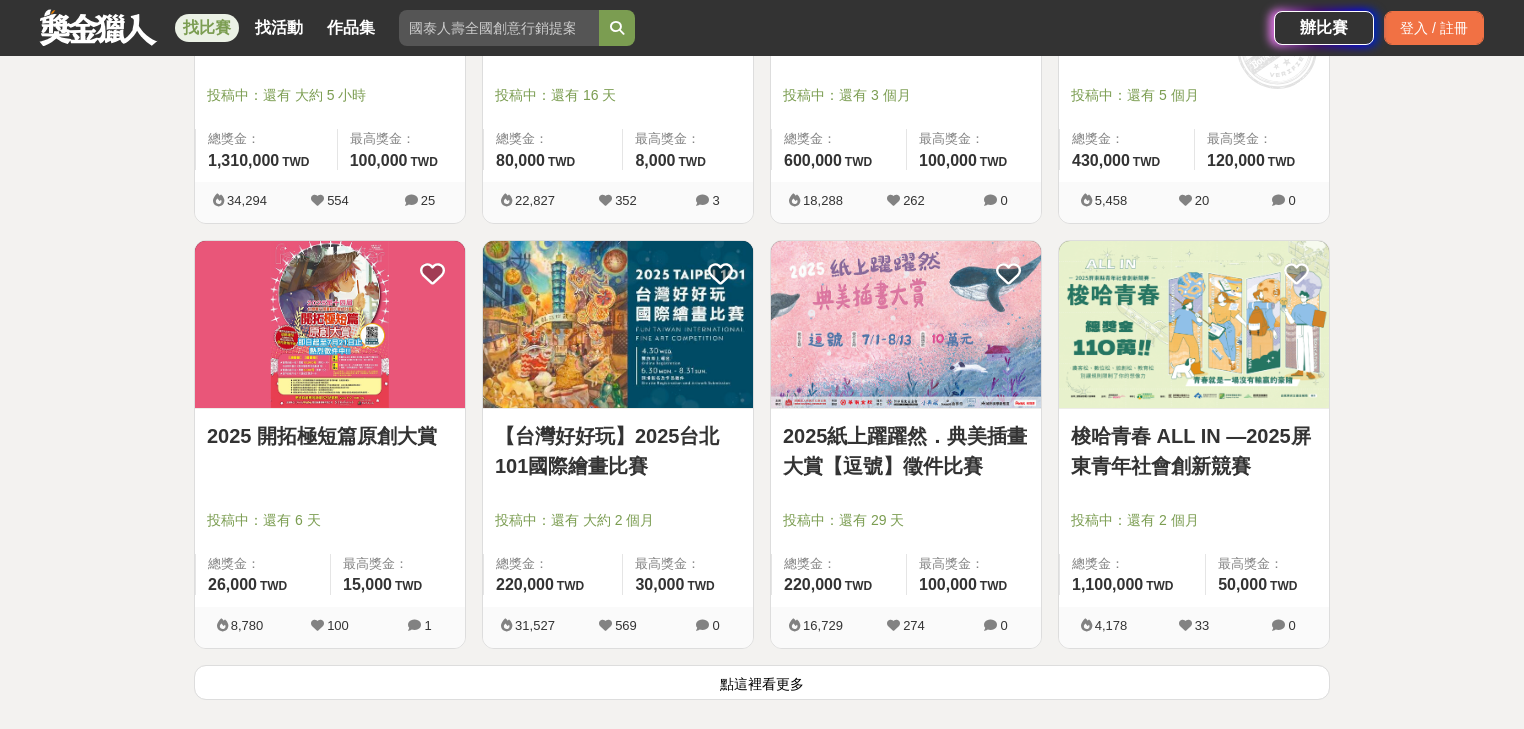 click on "點這裡看更多" at bounding box center (762, 682) 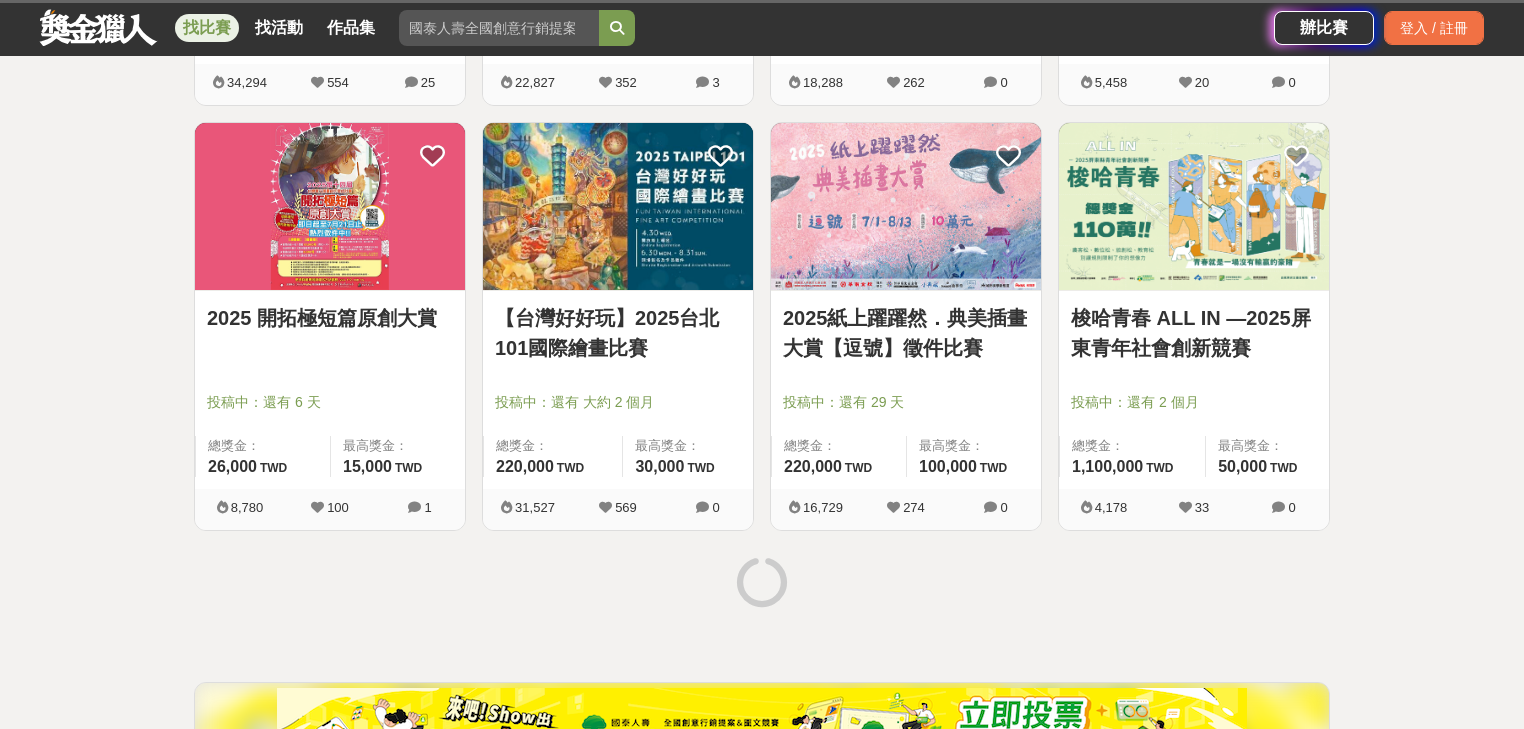 scroll, scrollTop: 2380, scrollLeft: 0, axis: vertical 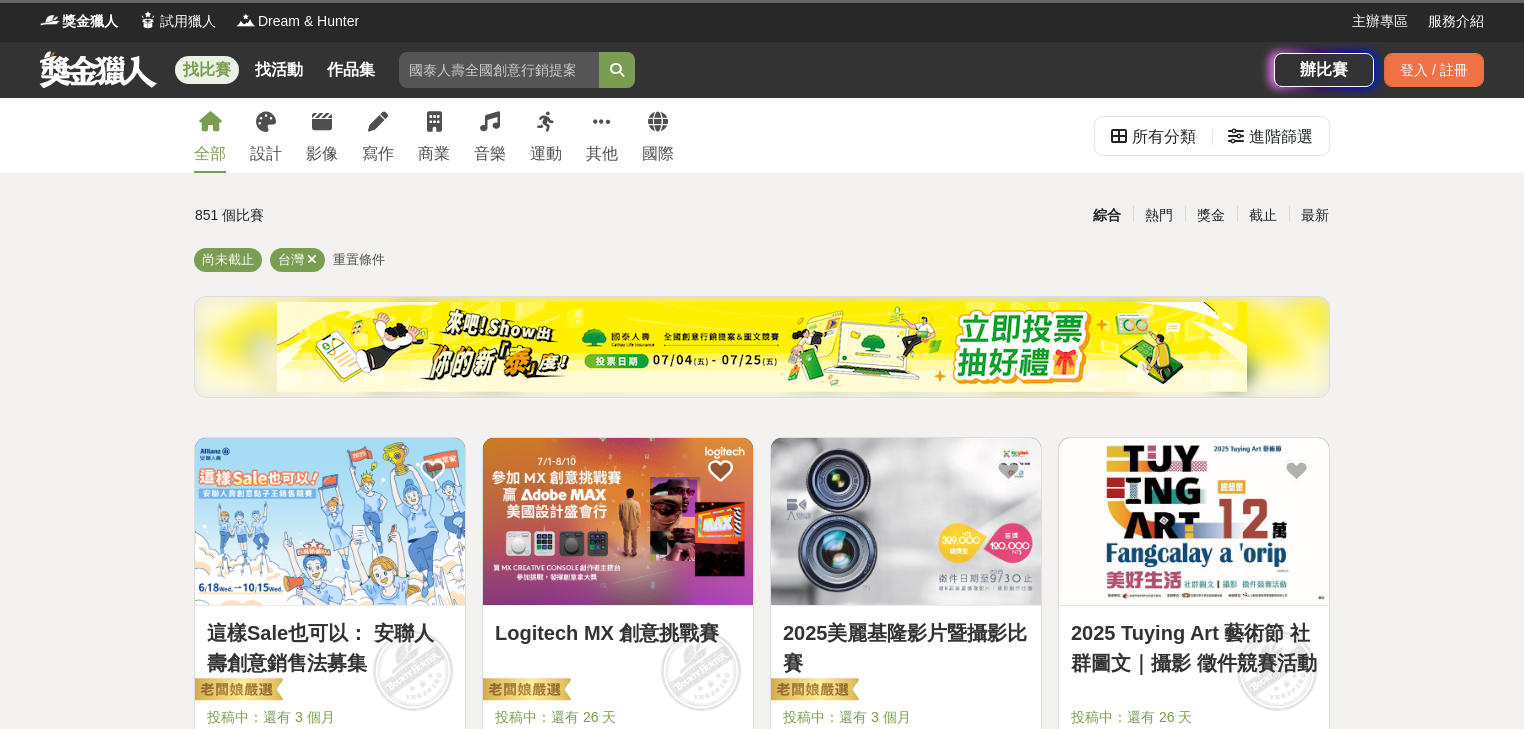click on "全部 設計 影像 寫作 商業 音樂 運動 其他 國際" at bounding box center (434, 135) 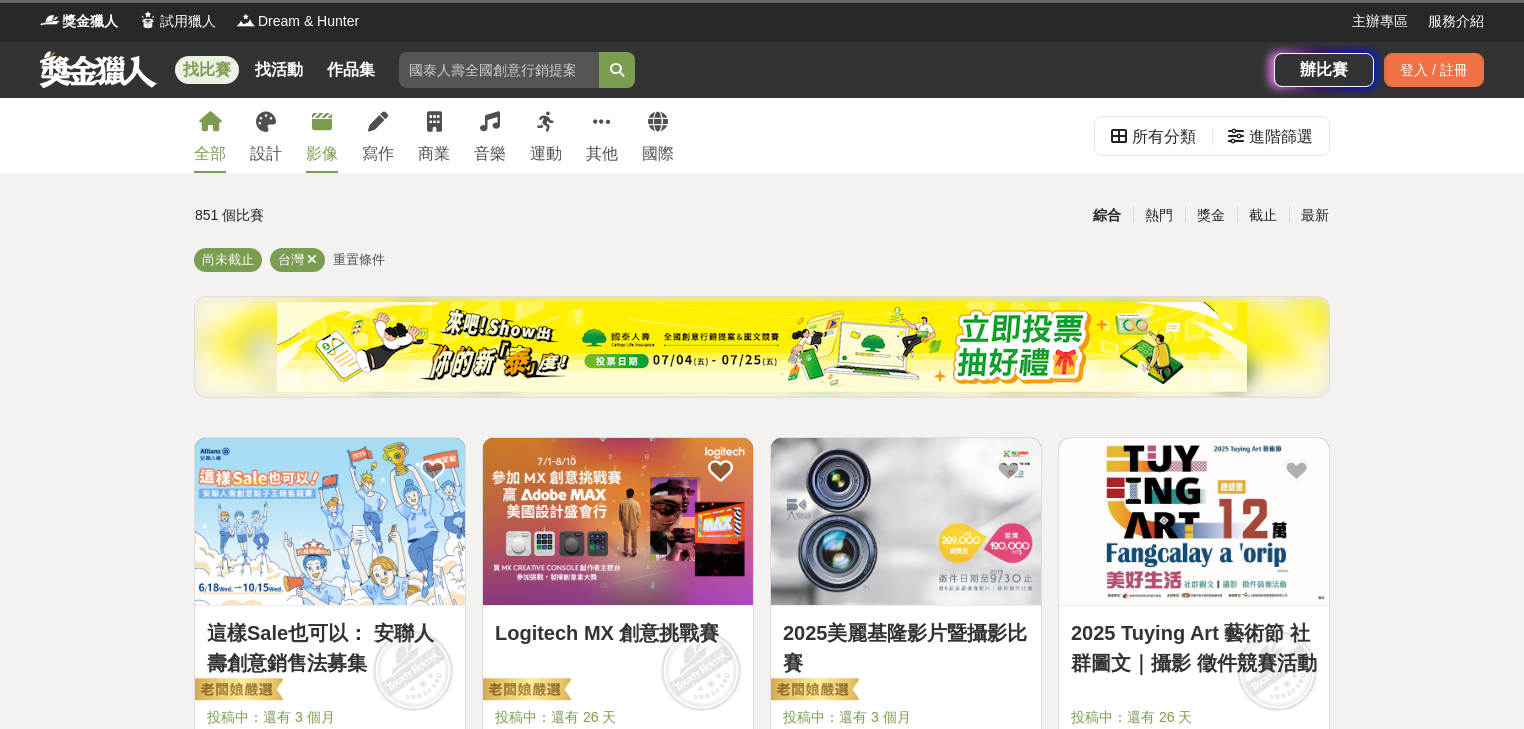 click at bounding box center [322, 122] 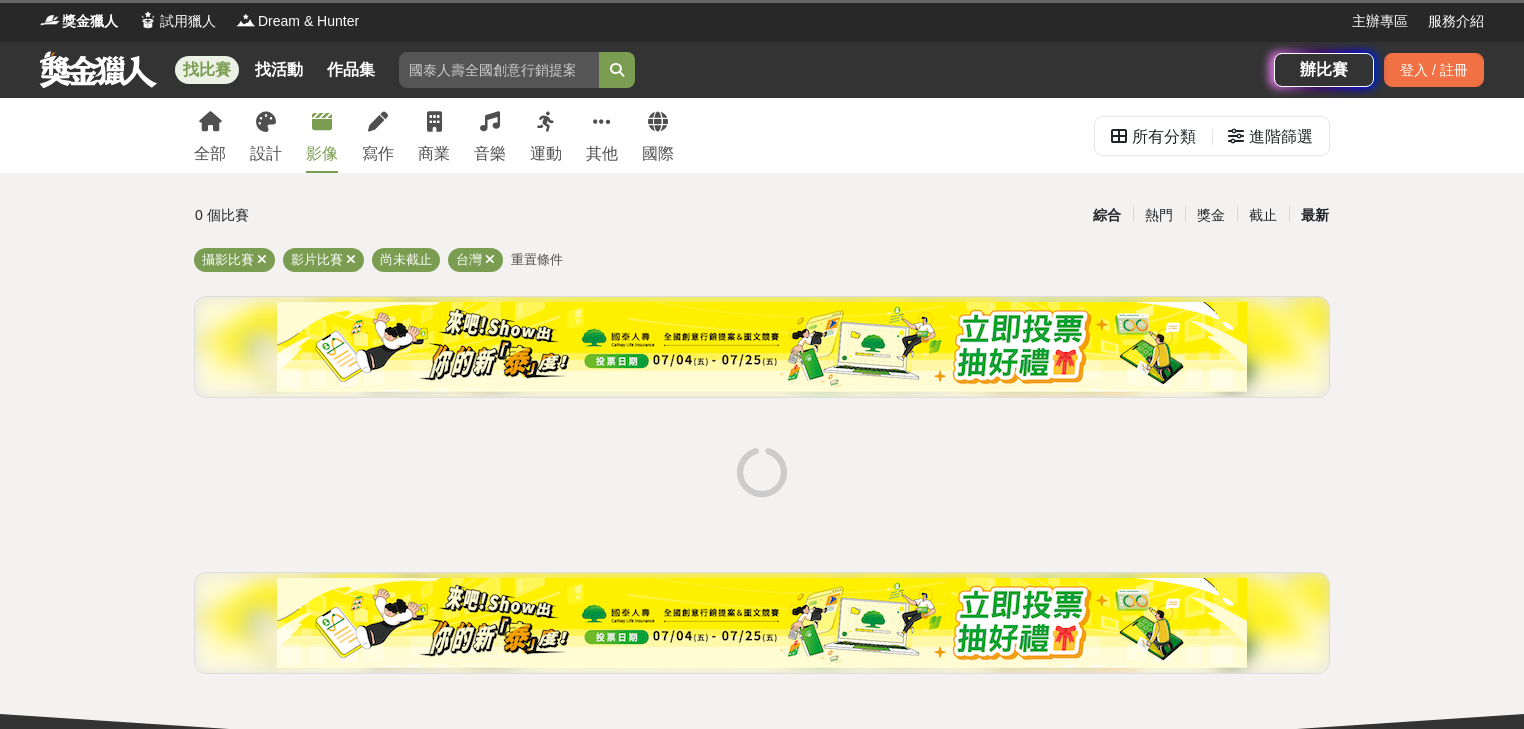 click on "最新" at bounding box center [1315, 215] 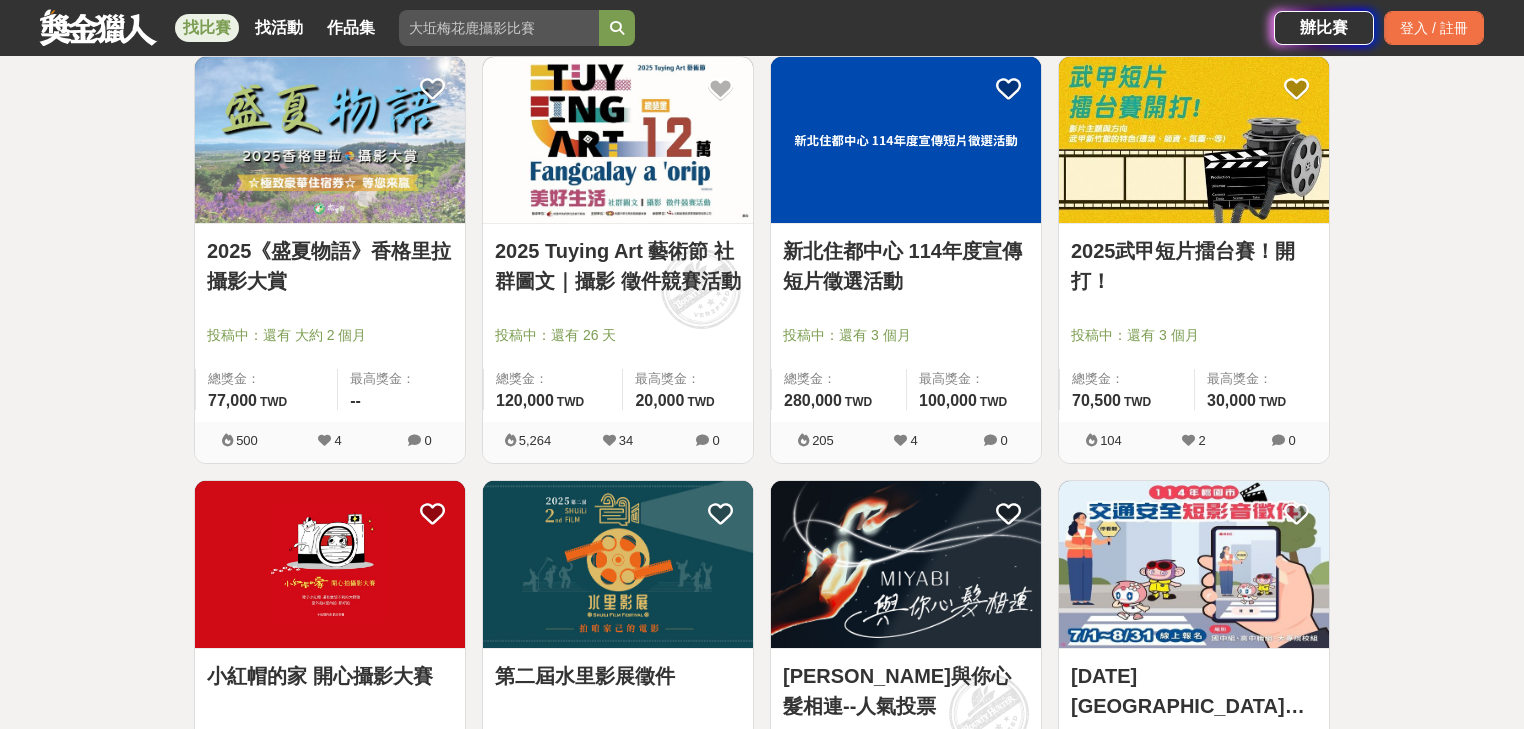 scroll, scrollTop: 2320, scrollLeft: 0, axis: vertical 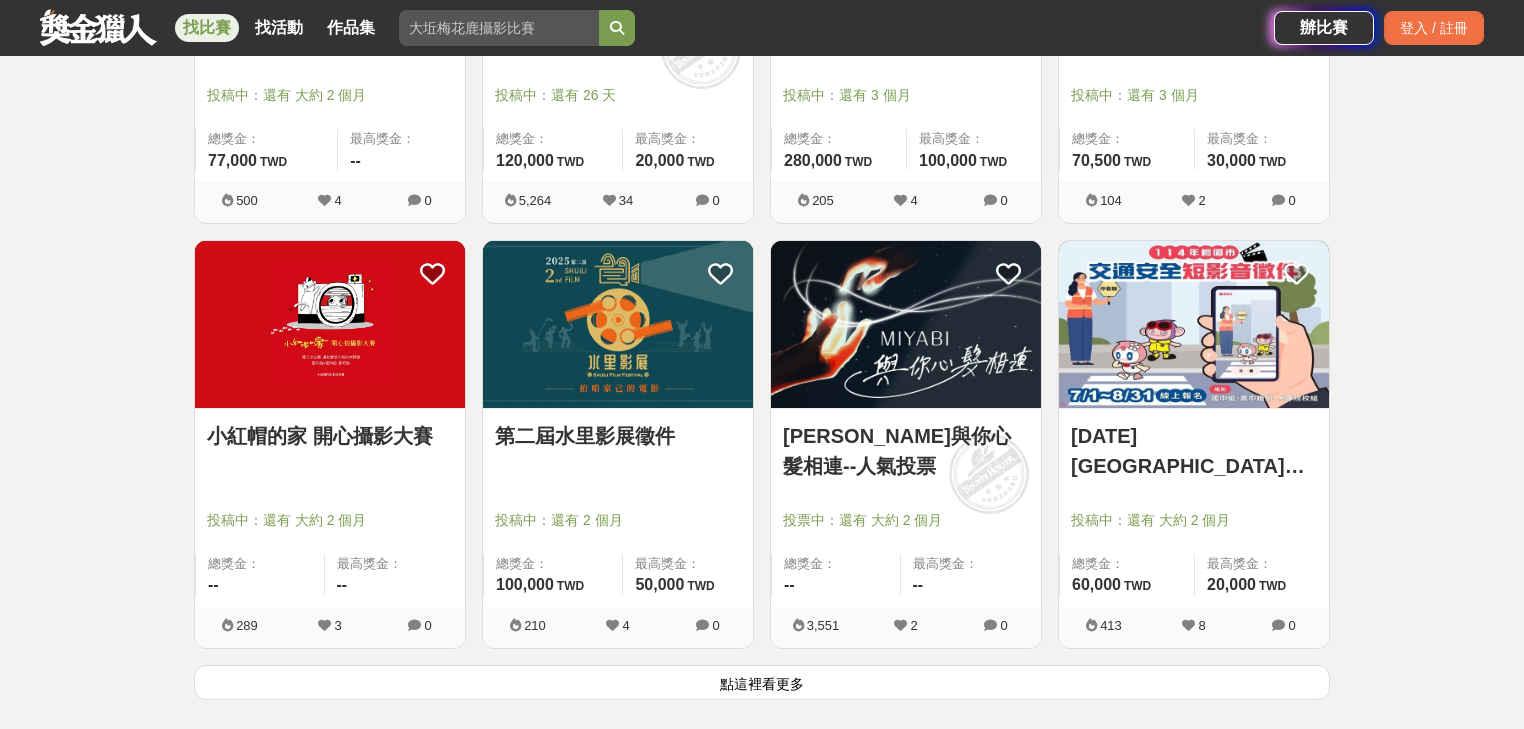 click on "點這裡看更多" at bounding box center (762, 682) 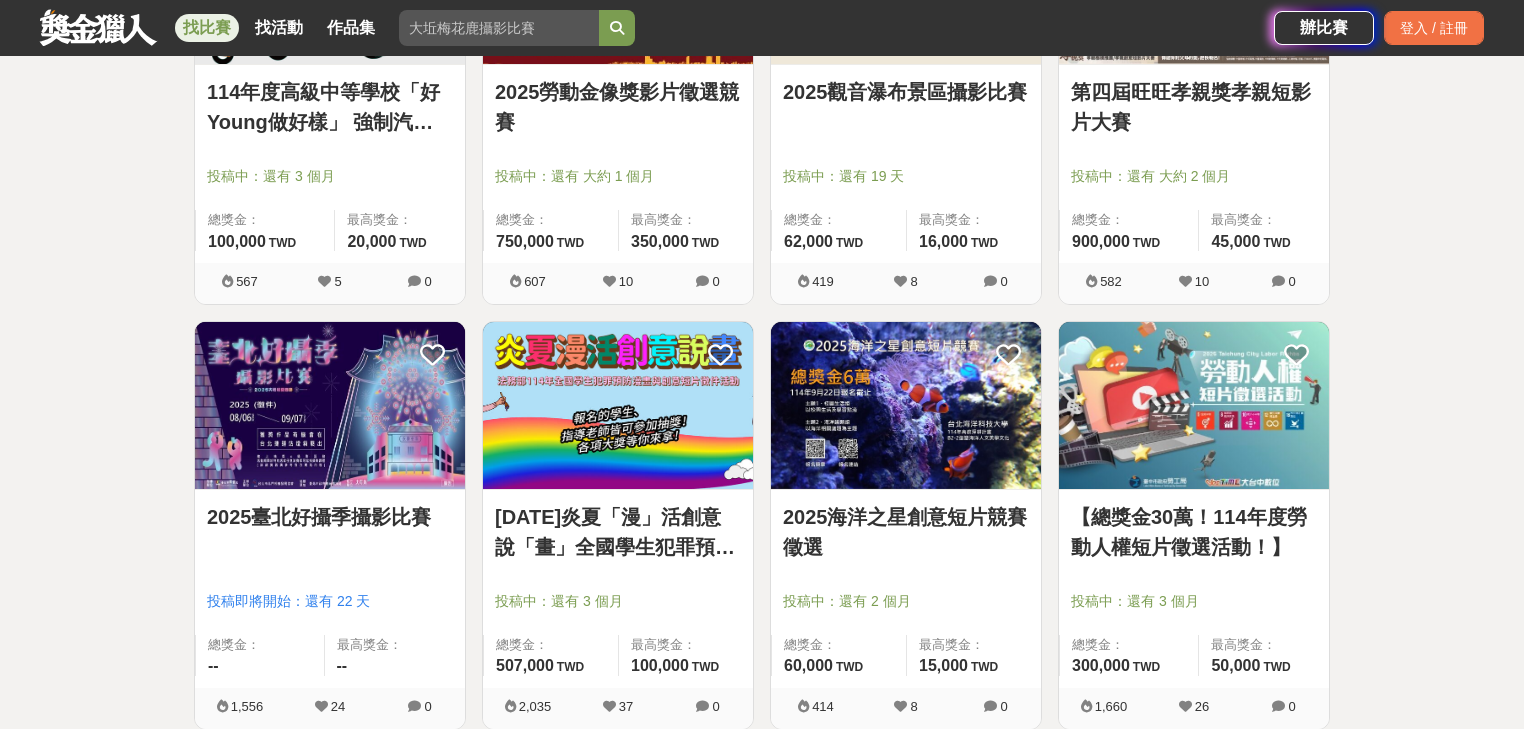 scroll, scrollTop: 3680, scrollLeft: 0, axis: vertical 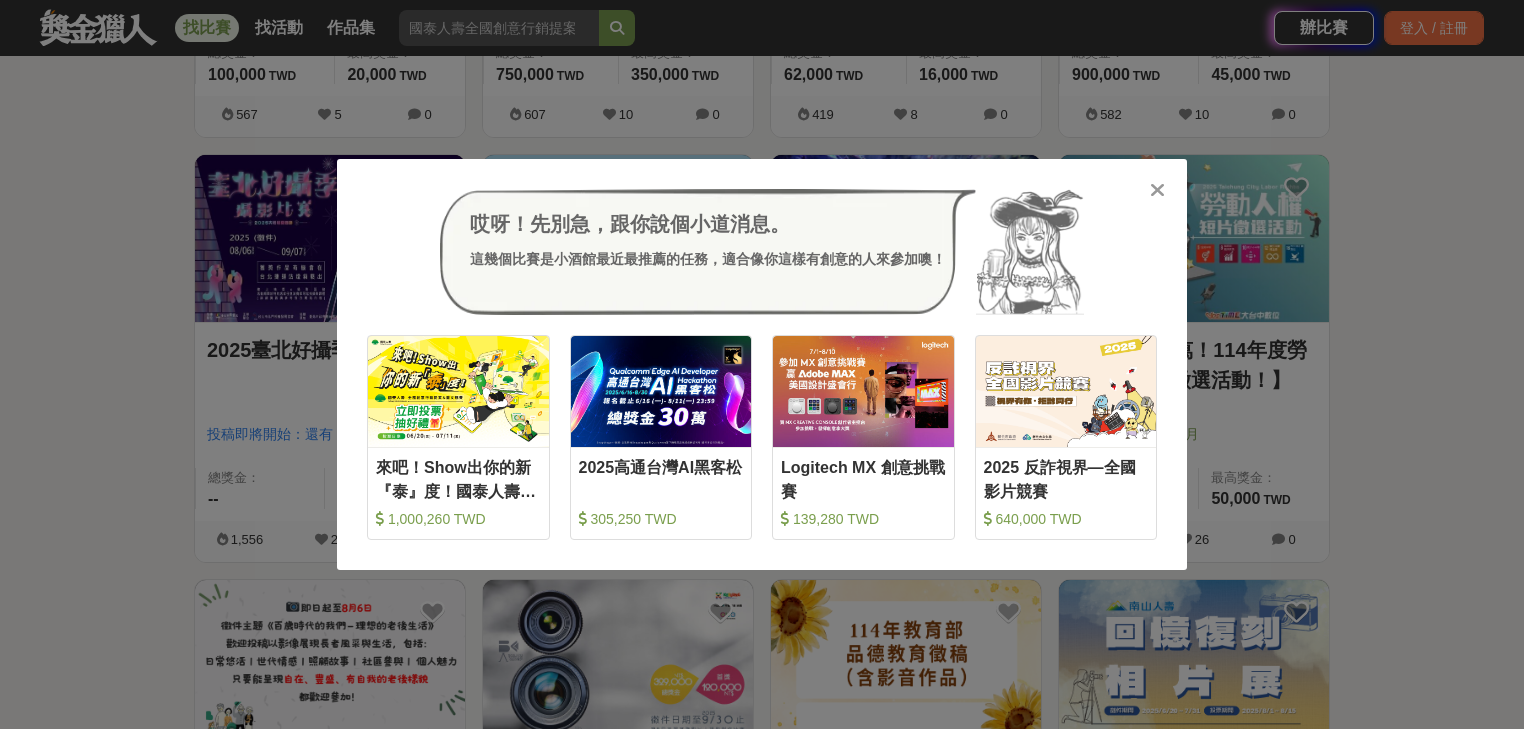 click on "哎呀！先別急，跟你說個小道消息。 這幾個比賽是小酒館最近最推薦的任務，適合像你這樣有創意的人來參加噢！   收藏 來吧！Show出你的新『泰』度！國泰人壽全國創意行銷提案&圖文競賽   1,000,260 TWD   收藏 2025高通台灣AI黑客松   305,250 TWD   收藏 Logitech MX 創意挑戰賽   139,280 TWD   收藏 2025 反詐視界—全國影片競賽   640,000 TWD" at bounding box center [762, 364] 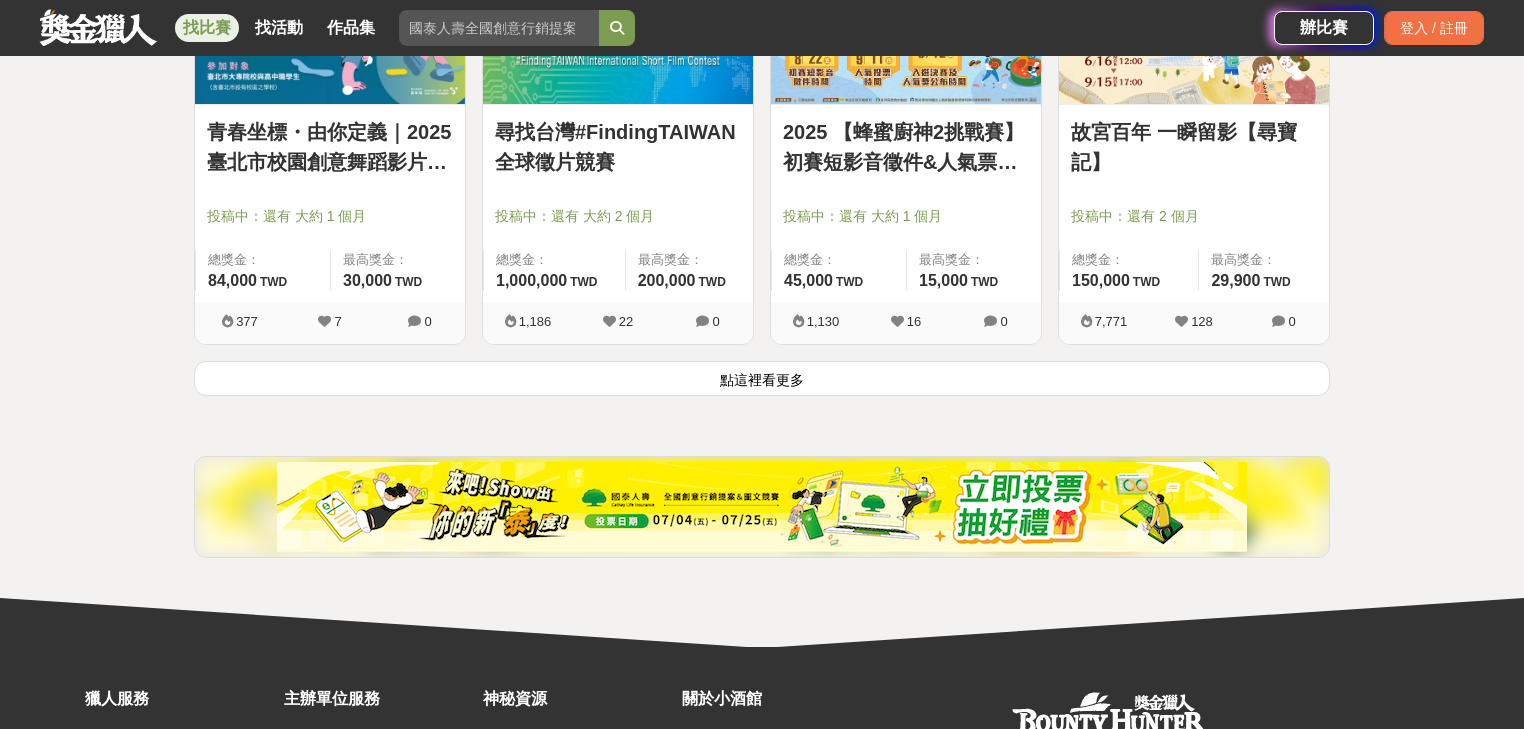 scroll, scrollTop: 5200, scrollLeft: 0, axis: vertical 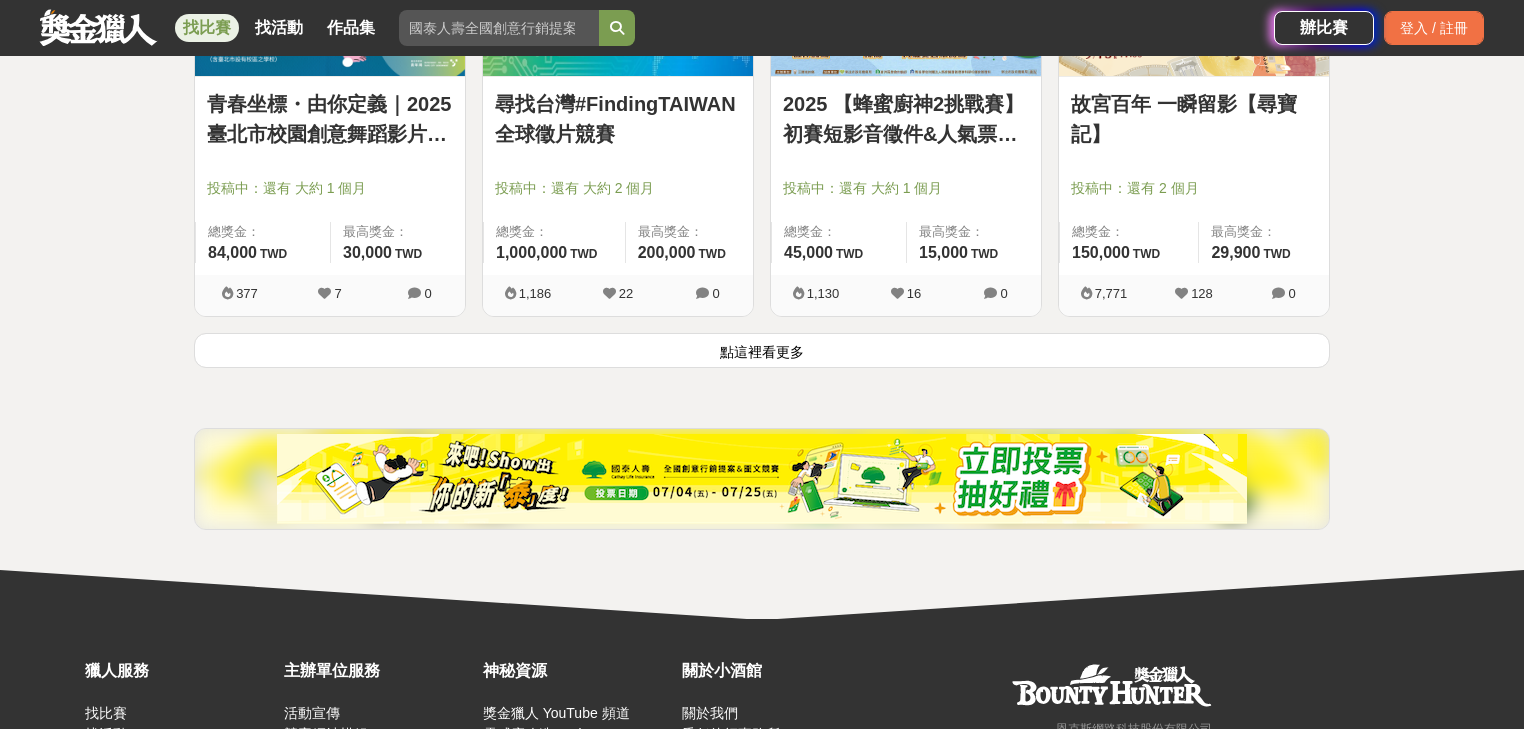 click on "點這裡看更多" at bounding box center (762, 350) 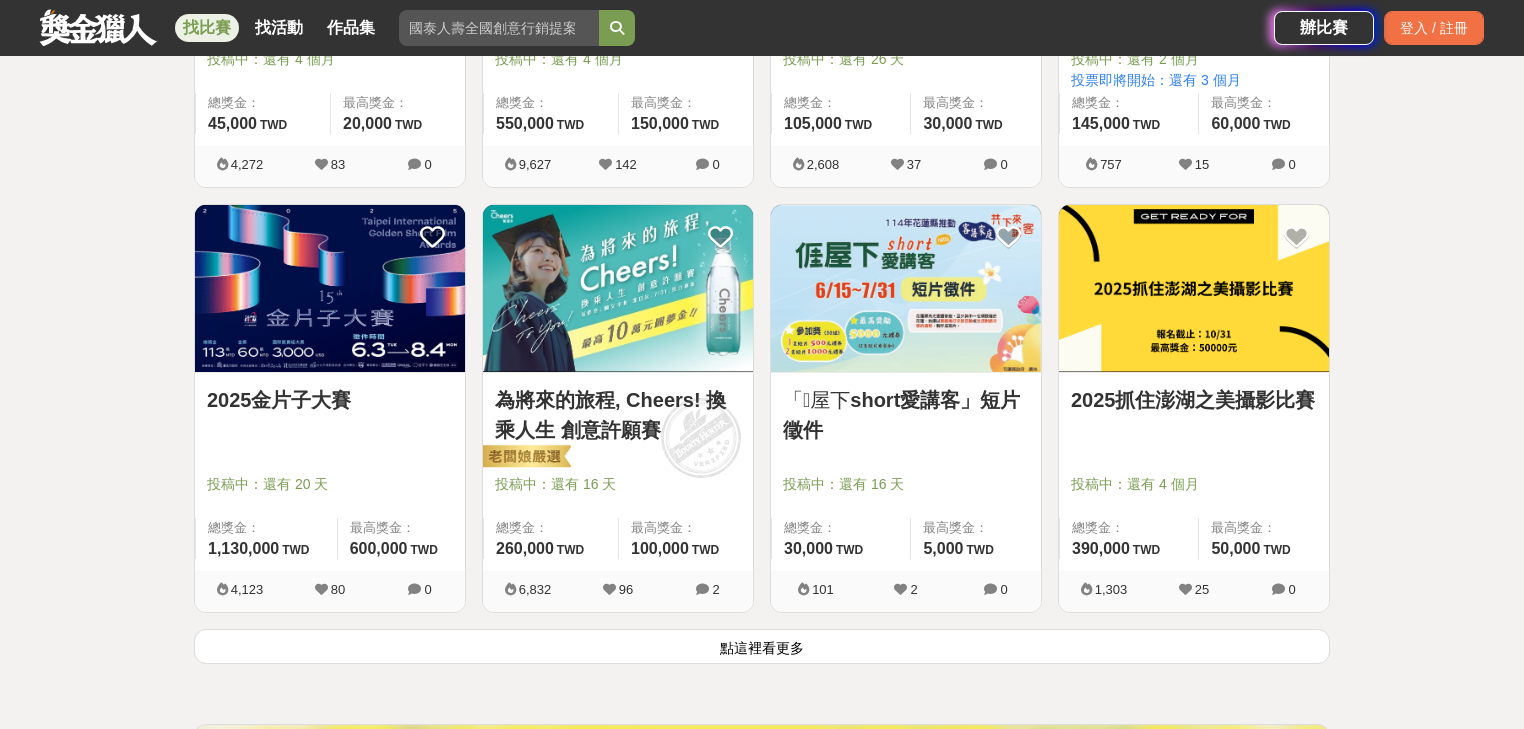 scroll, scrollTop: 7520, scrollLeft: 0, axis: vertical 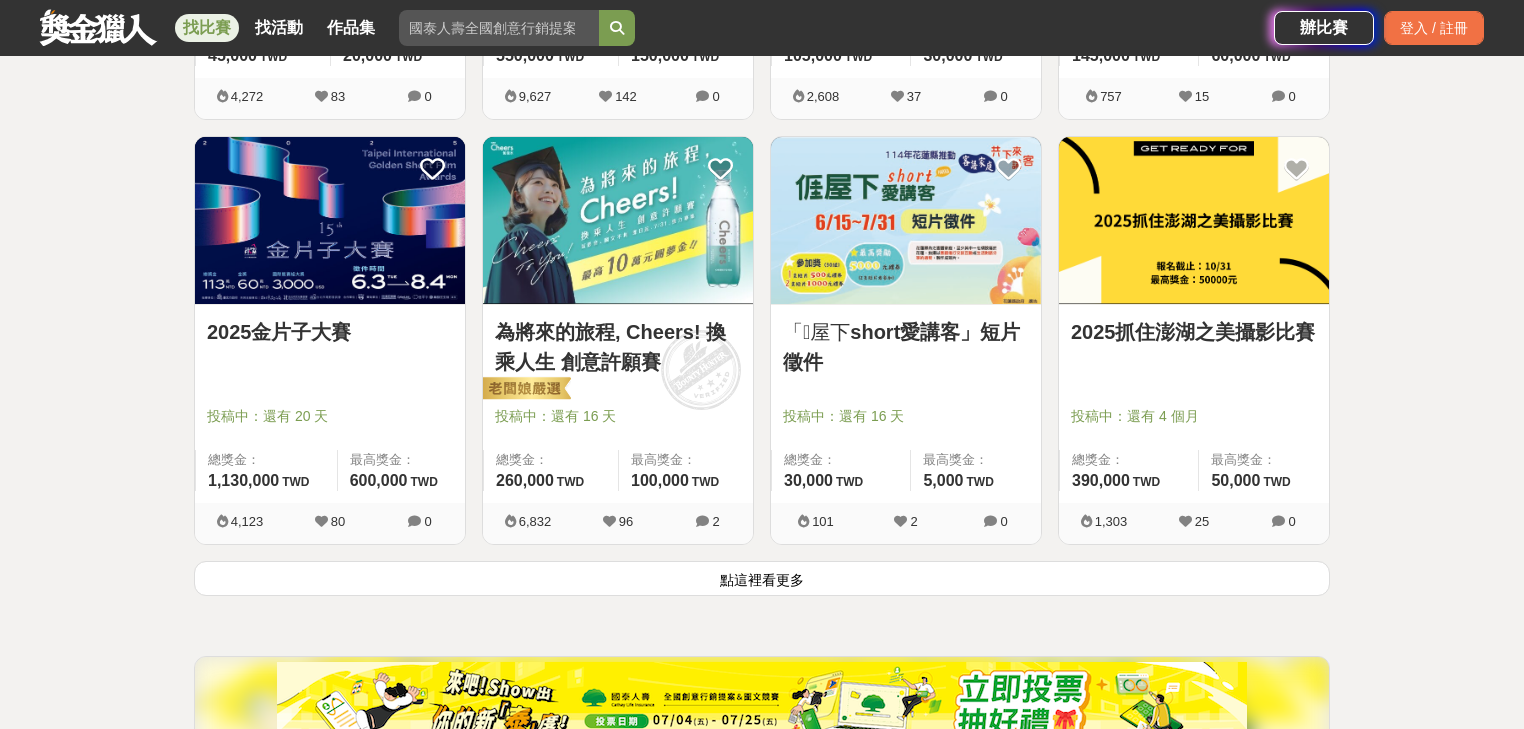 click on "點這裡看更多" at bounding box center [762, 578] 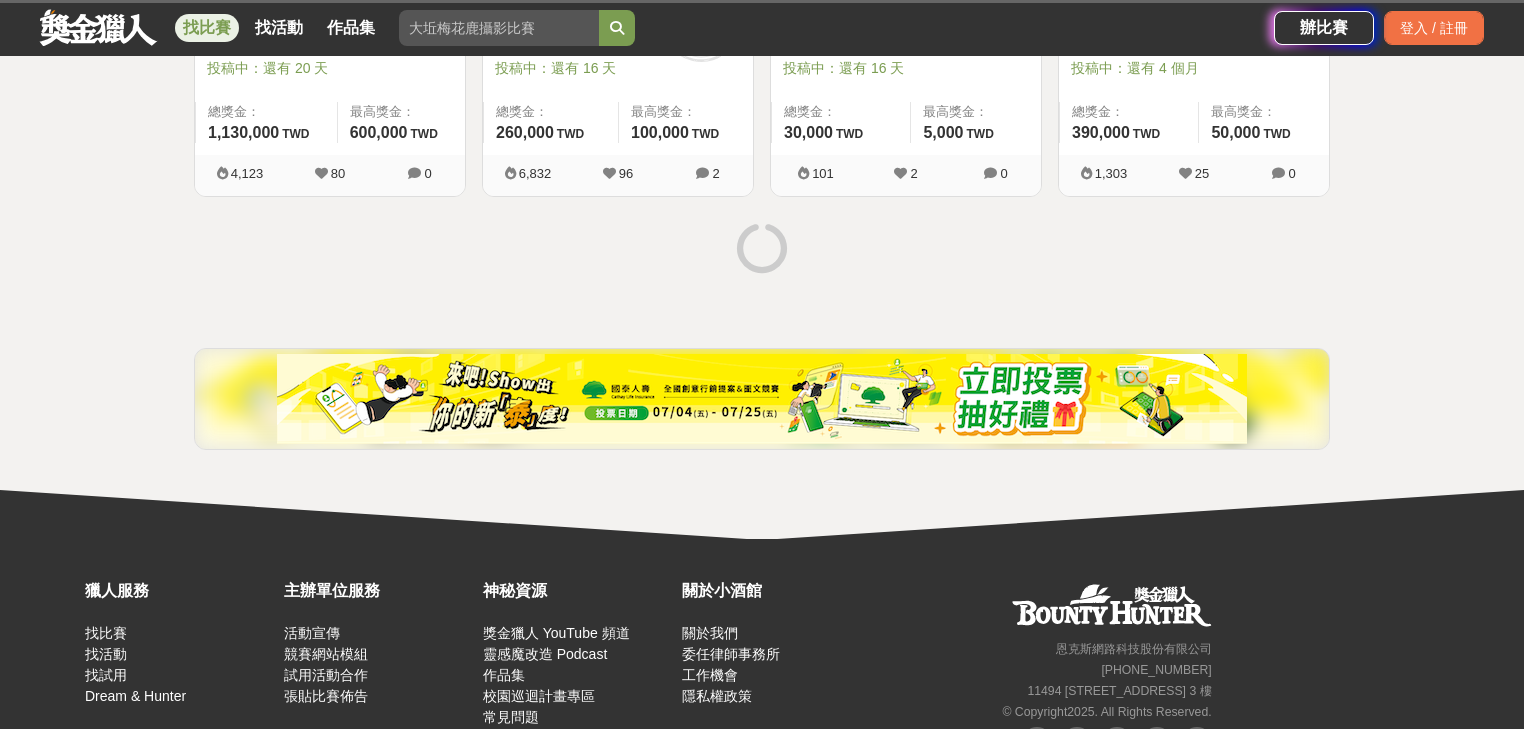 scroll, scrollTop: 7951, scrollLeft: 0, axis: vertical 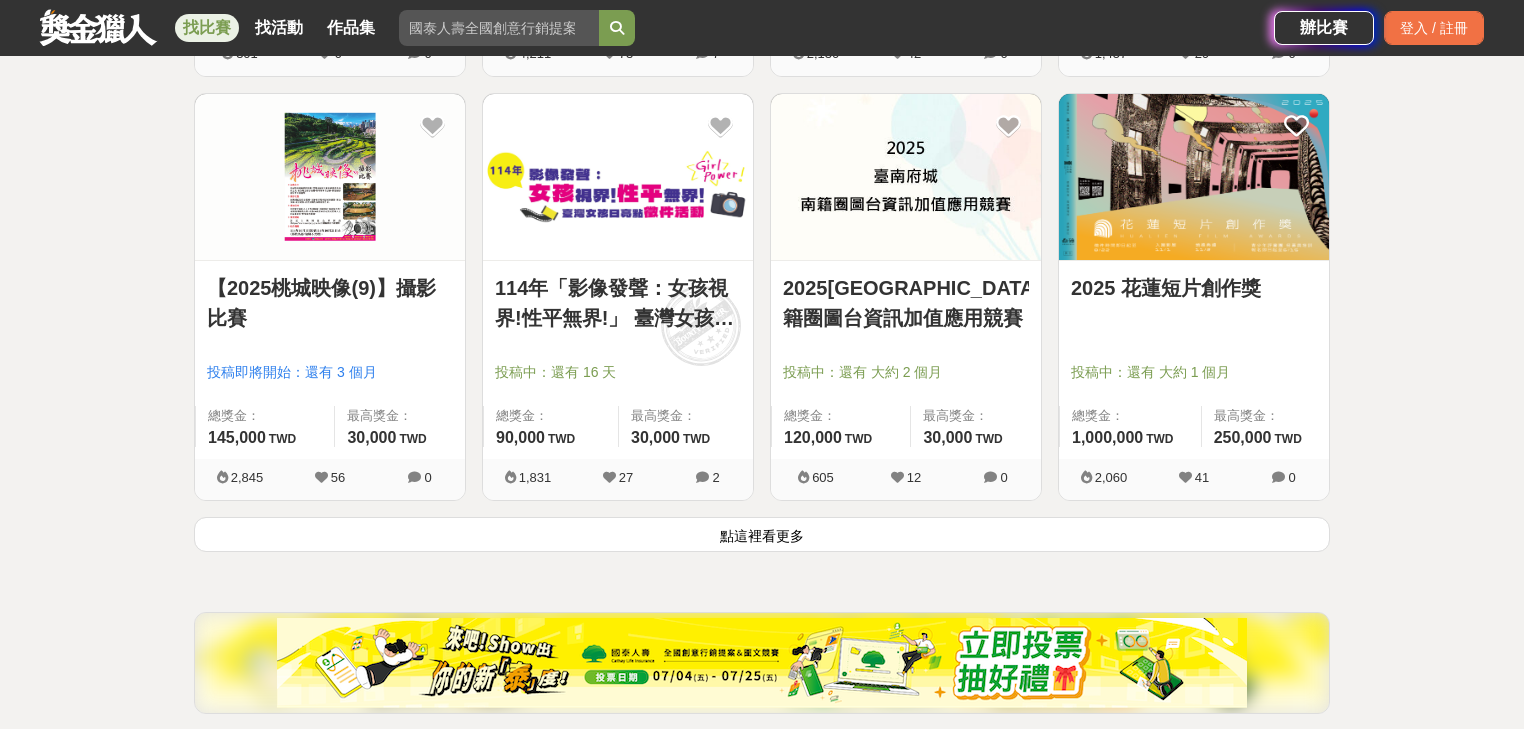 click on "點這裡看更多" at bounding box center [762, 534] 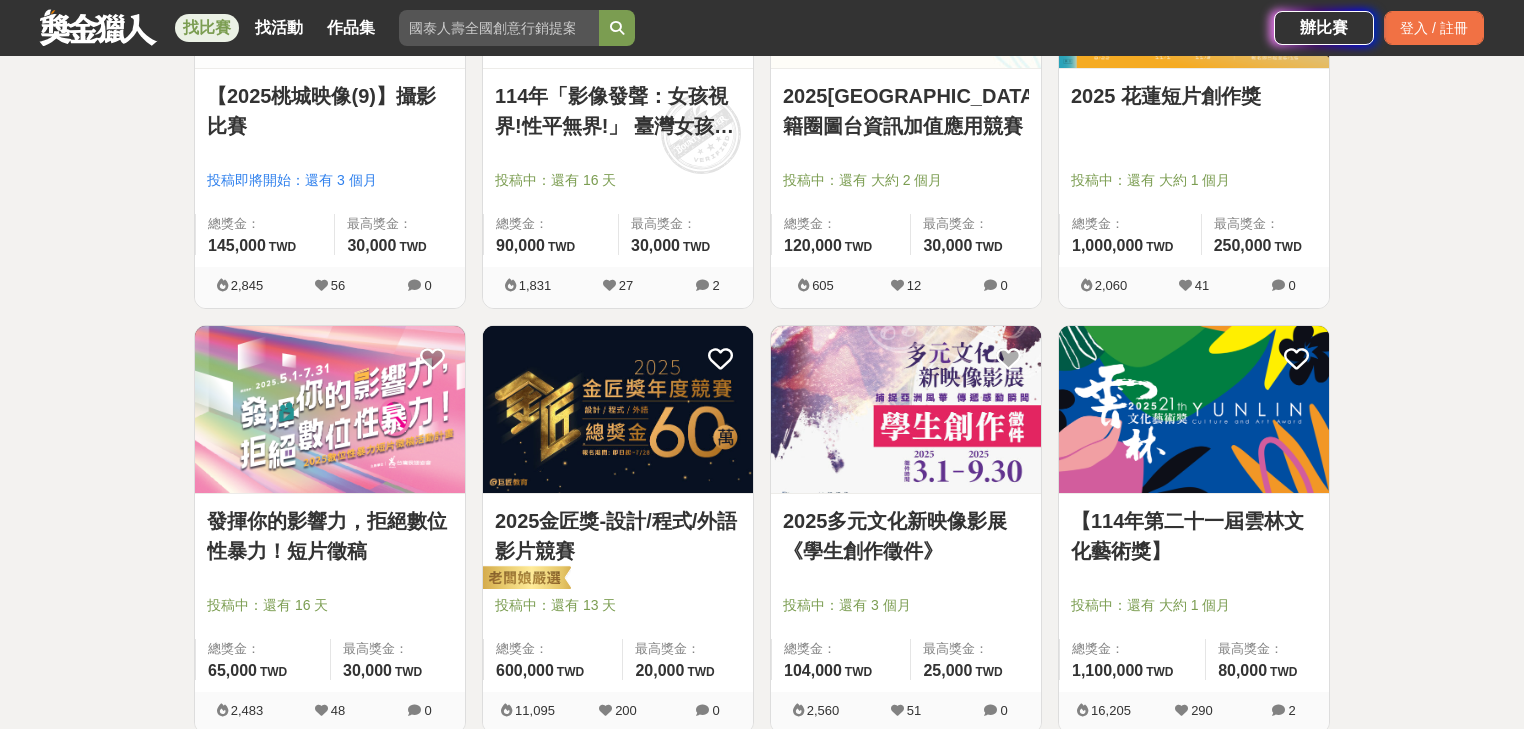 scroll, scrollTop: 10191, scrollLeft: 0, axis: vertical 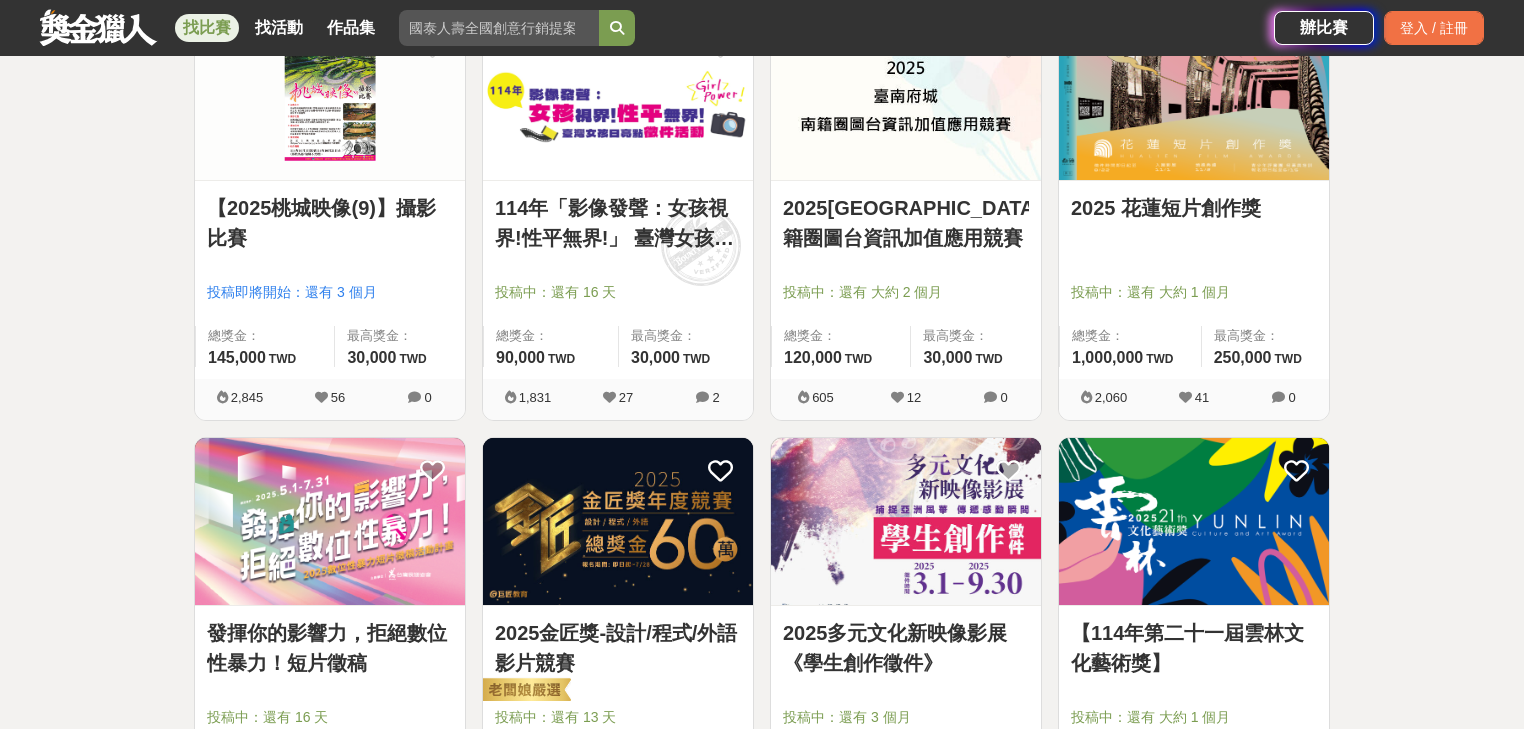 click on "投稿中：還有 16 天" at bounding box center [618, 292] 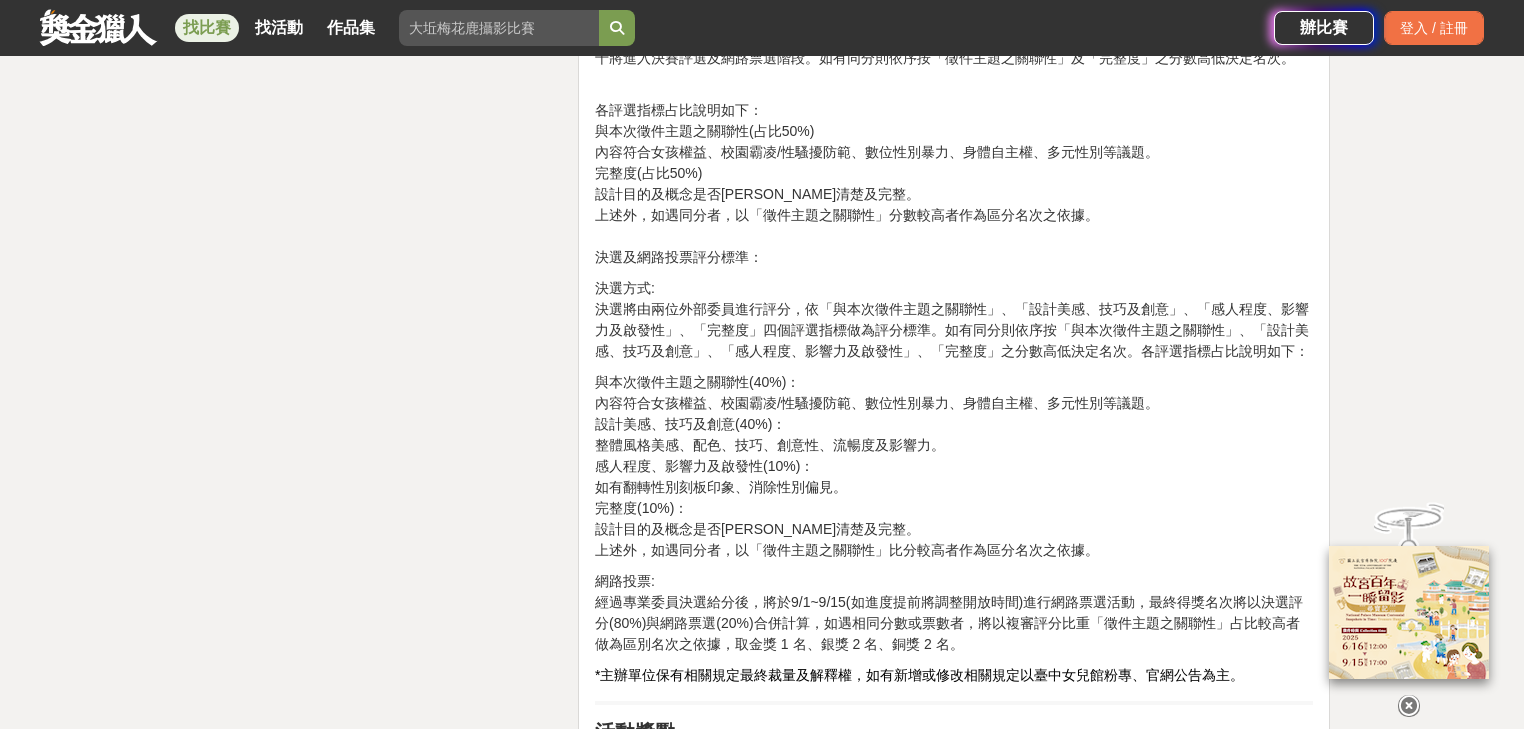 scroll, scrollTop: 3760, scrollLeft: 0, axis: vertical 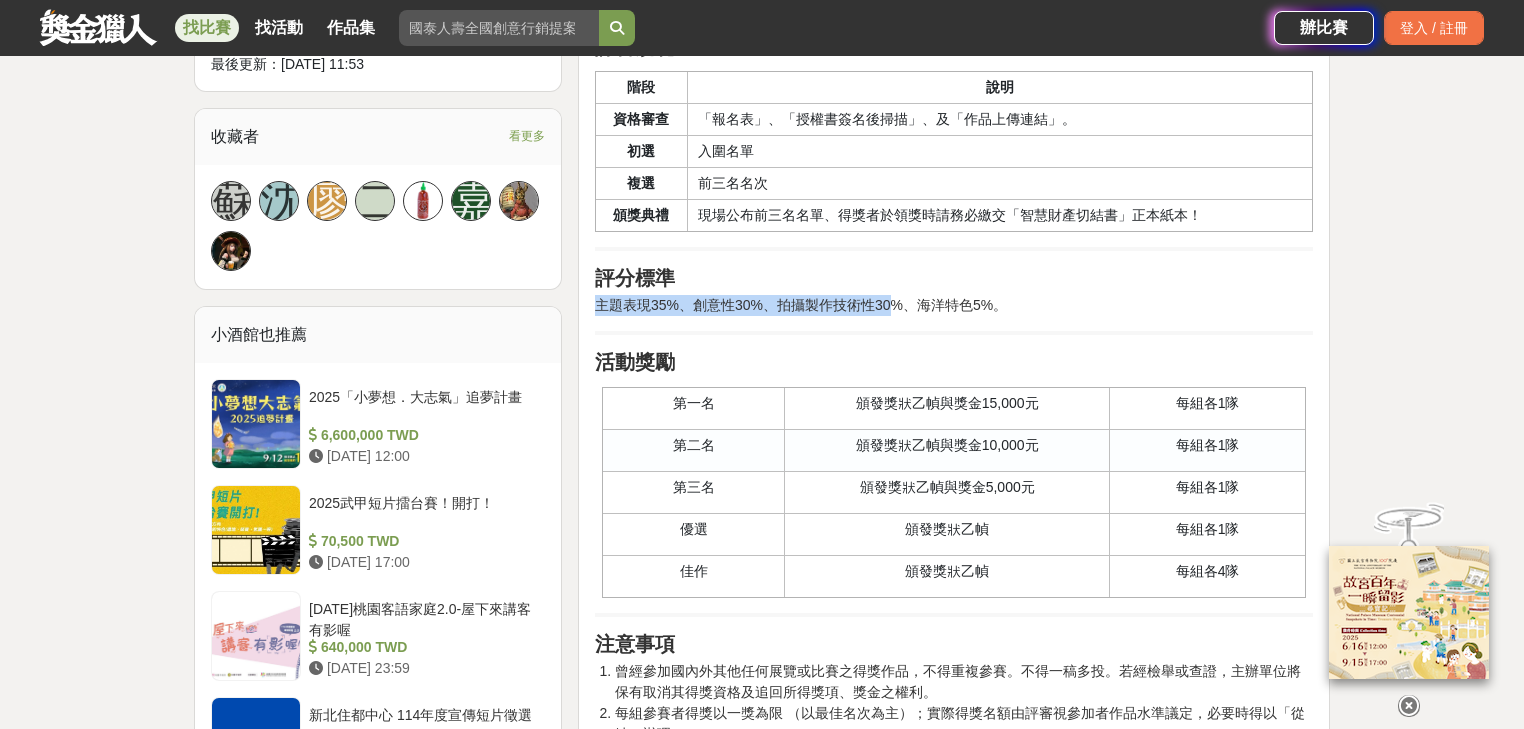 click on "前言 推廣海洋議題創意短片，藉由全國大專校院同學拍攝並製作海洋及校園特色短片。 將海洋相關元素融入創作。透過創意設計，創造出不同形式面貌的創意短片。 活動簡介 提升學生及國人對海洋相關議題之關注，也能了解各校各系科特色， 提升學生在影音製作實務，培養影音製作實務與理論並重之創新人才。 活動主題 主題1、校園生活組以校園生活及學習點滴。 主題2、海洋議題組以海洋相關議題為主題進行發揮。 請自訂創作影片標題。 全國大專院校在校學生，每人限報名一組一件。(校園生活組/海洋議題組) 活動時程 時間：[DATE]日前 初選入圍公布時間：[DATE]公布於本校視覺傳達設計系網頁- 最新消息 決選名單公布時間：[DATE]日 前三名於頒獎典禮現場公布名次 、時間[DATE](五)1:30 報名方式 活動簡章及報名表下載[URL][DOMAIN_NAME] 評審規範" at bounding box center (954, 472) 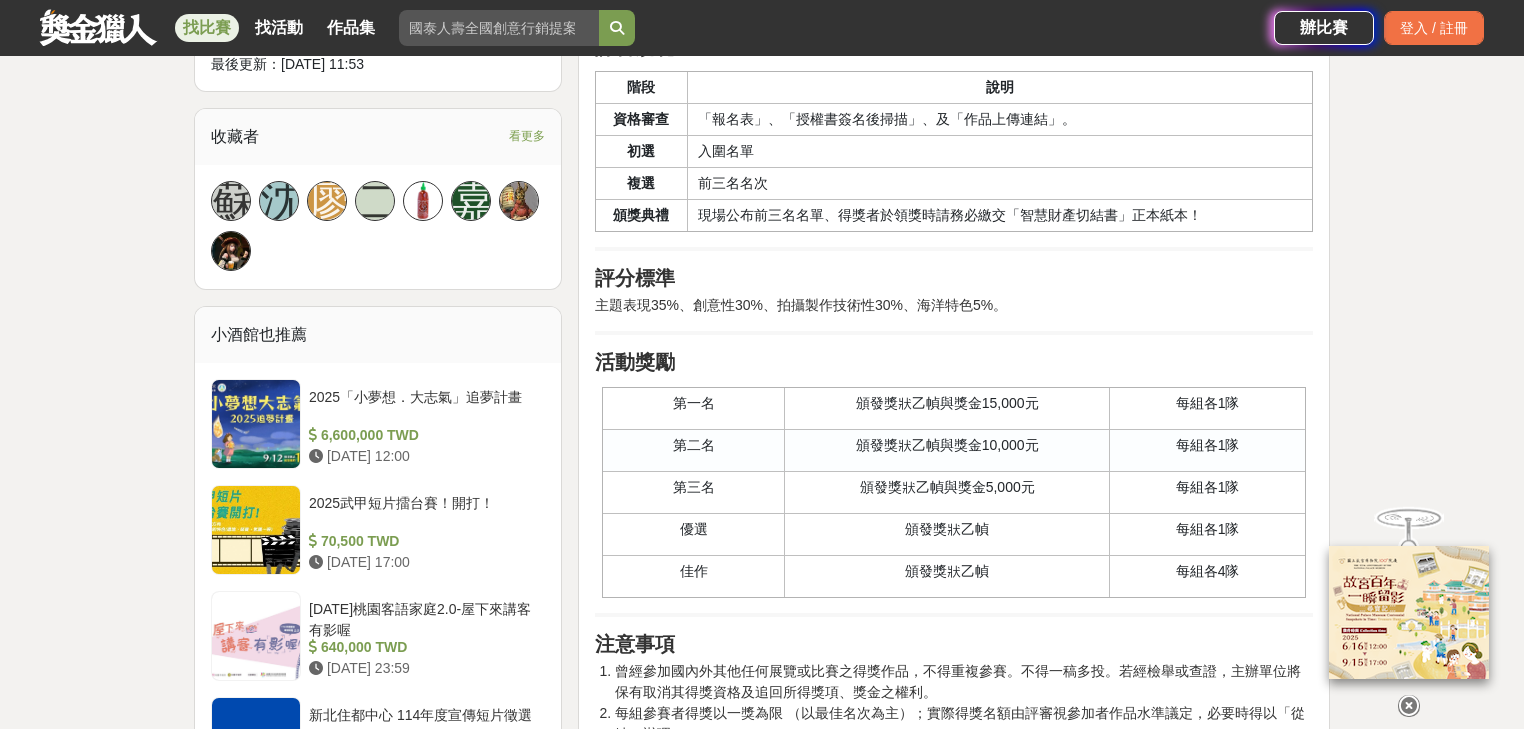 click on "主題表現35%、創意性30%、拍攝製作技術性30%、海洋特色5%。" at bounding box center [954, 305] 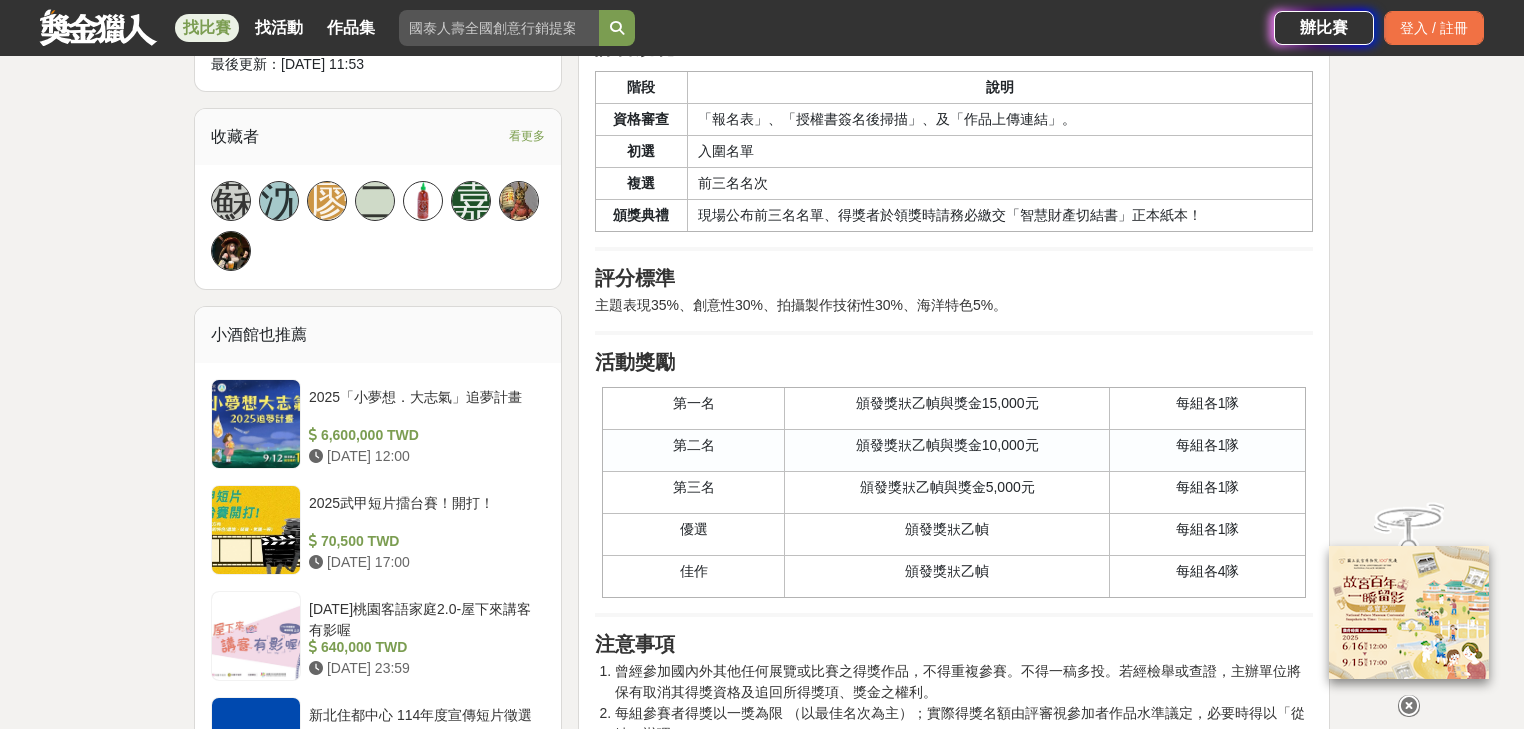 click on "主題表現35%、創意性30%、拍攝製作技術性30%、海洋特色5%。" at bounding box center [954, 305] 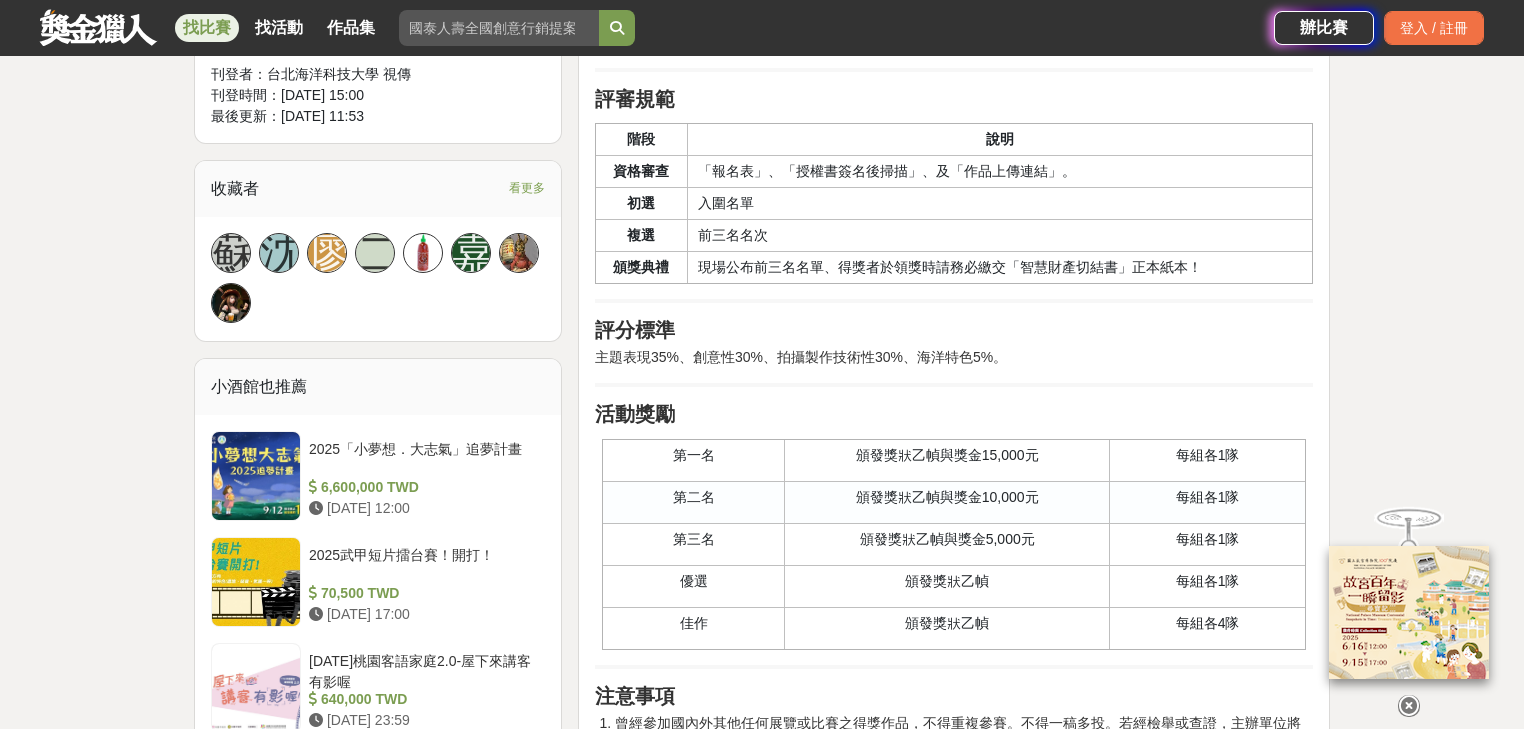 scroll, scrollTop: 1280, scrollLeft: 0, axis: vertical 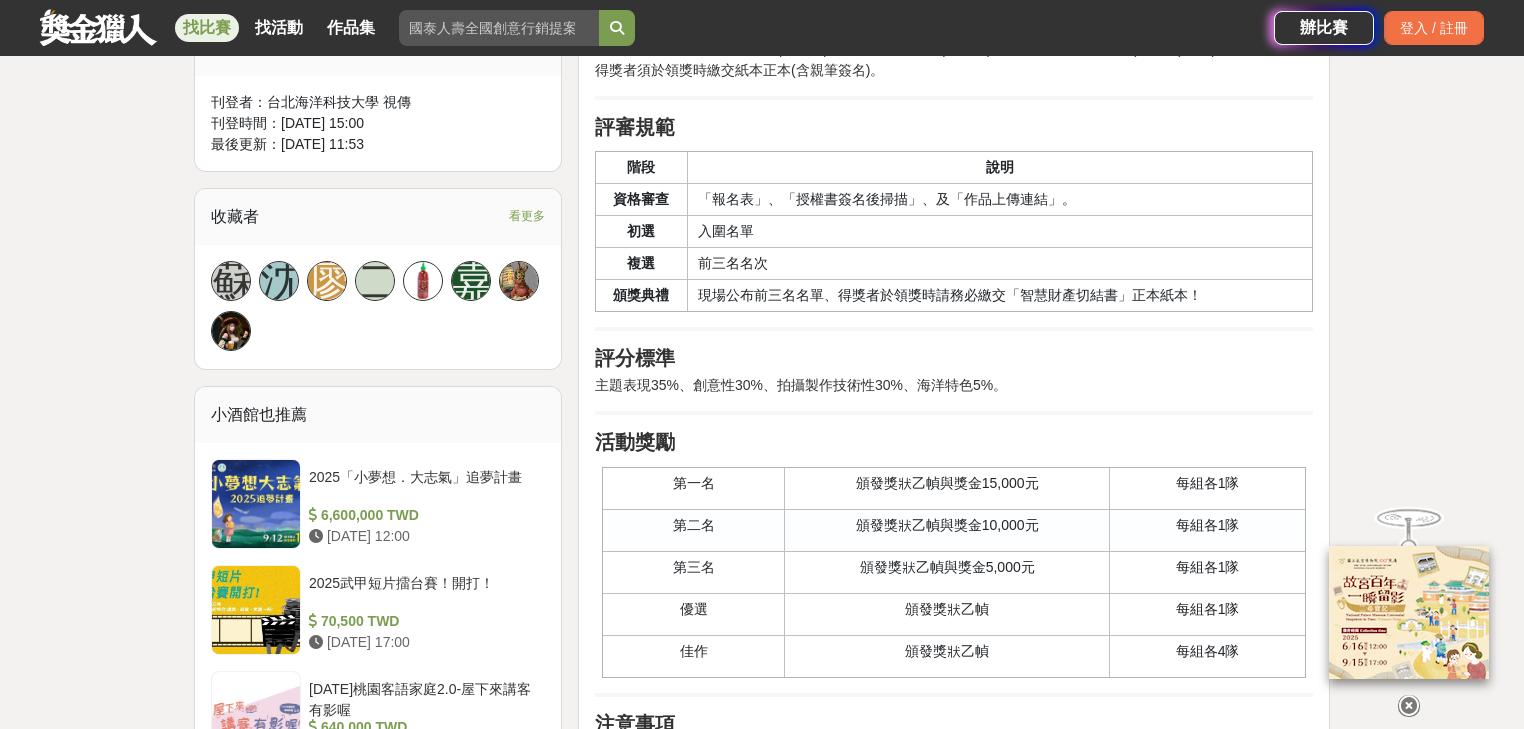 click on "前言 推廣海洋議題創意短片，藉由全國大專校院同學拍攝並製作海洋及校園特色短片。 將海洋相關元素融入創作。透過創意設計，創造出不同形式面貌的創意短片。 活動簡介 提升學生及國人對海洋相關議題之關注，也能了解各校各系科特色， 提升學生在影音製作實務，培養影音製作實務與理論並重之創新人才。 活動主題 主題1、校園生活組以校園生活及學習點滴。 主題2、海洋議題組以海洋相關議題為主題進行發揮。 請自訂創作影片標題。 全國大專院校在校學生，每人限報名一組一件。(校園生活組/海洋議題組) 活動時程 時間：[DATE]日前 初選入圍公布時間：[DATE]公布於本校視覺傳達設計系網頁- 最新消息 決選名單公布時間：[DATE]日 前三名於頒獎典禮現場公布名次 、時間[DATE](五)1:30 報名方式 活動簡章及報名表下載[URL][DOMAIN_NAME] 評審規範" at bounding box center [954, 552] 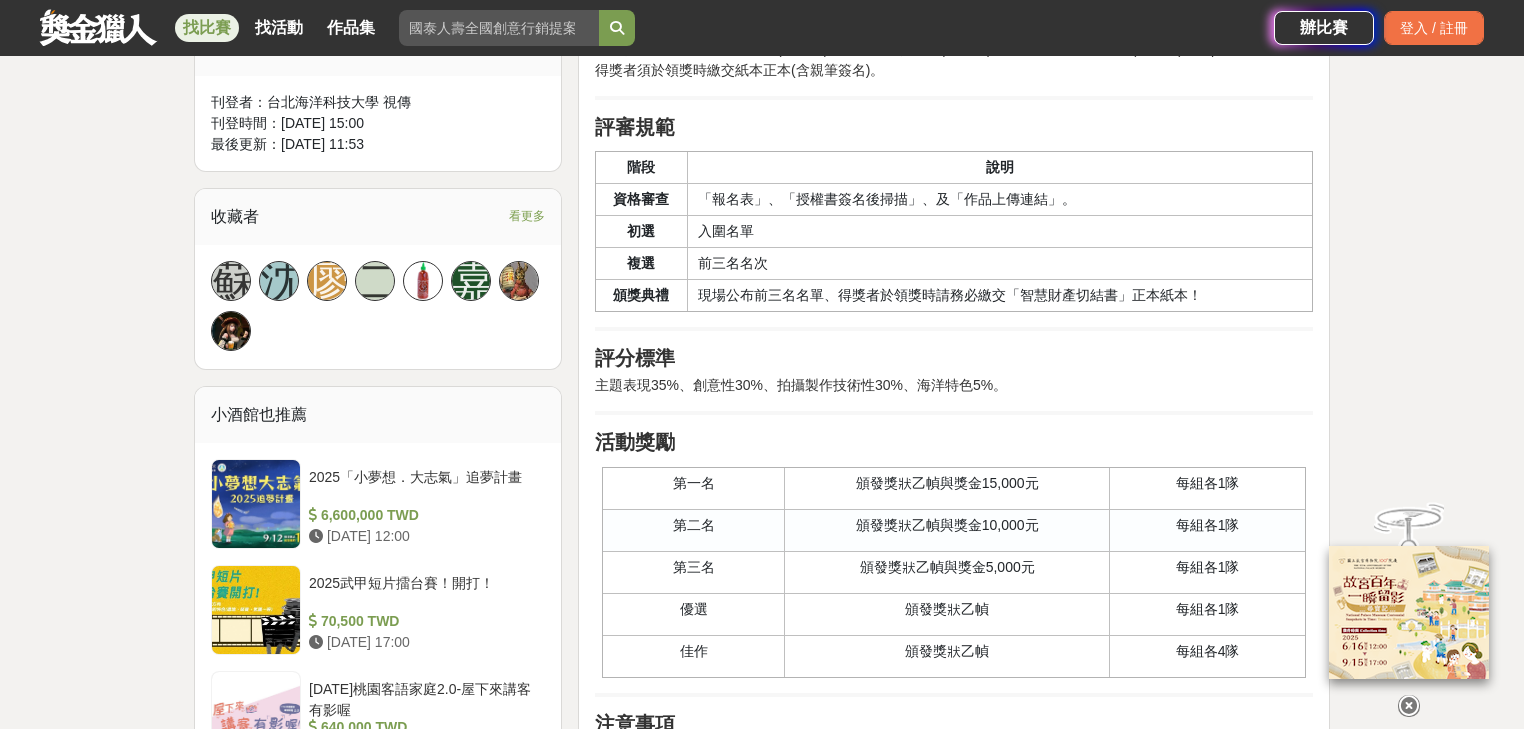 click on "前言 推廣海洋議題創意短片，藉由全國大專校院同學拍攝並製作海洋及校園特色短片。 將海洋相關元素融入創作。透過創意設計，創造出不同形式面貌的創意短片。 活動簡介 提升學生及國人對海洋相關議題之關注，也能了解各校各系科特色， 提升學生在影音製作實務，培養影音製作實務與理論並重之創新人才。 活動主題 主題1、校園生活組以校園生活及學習點滴。 主題2、海洋議題組以海洋相關議題為主題進行發揮。 請自訂創作影片標題。 全國大專院校在校學生，每人限報名一組一件。(校園生活組/海洋議題組) 活動時程 時間：[DATE]日前 初選入圍公布時間：[DATE]公布於本校視覺傳達設計系網頁- 最新消息 決選名單公布時間：[DATE]日 前三名於頒獎典禮現場公布名次 、時間[DATE](五)1:30 報名方式 活動簡章及報名表下載[URL][DOMAIN_NAME] 評審規範" at bounding box center [954, 552] 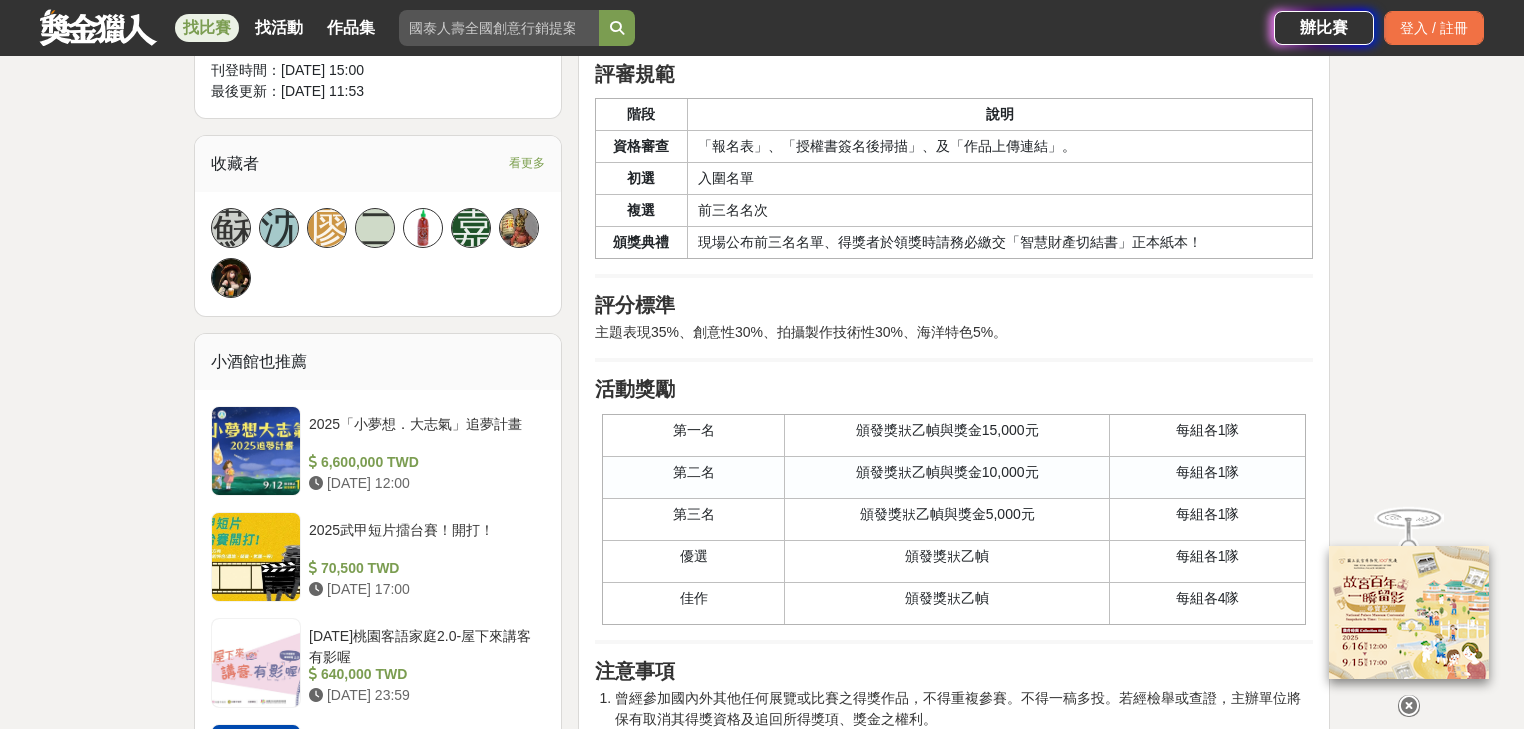scroll, scrollTop: 1360, scrollLeft: 0, axis: vertical 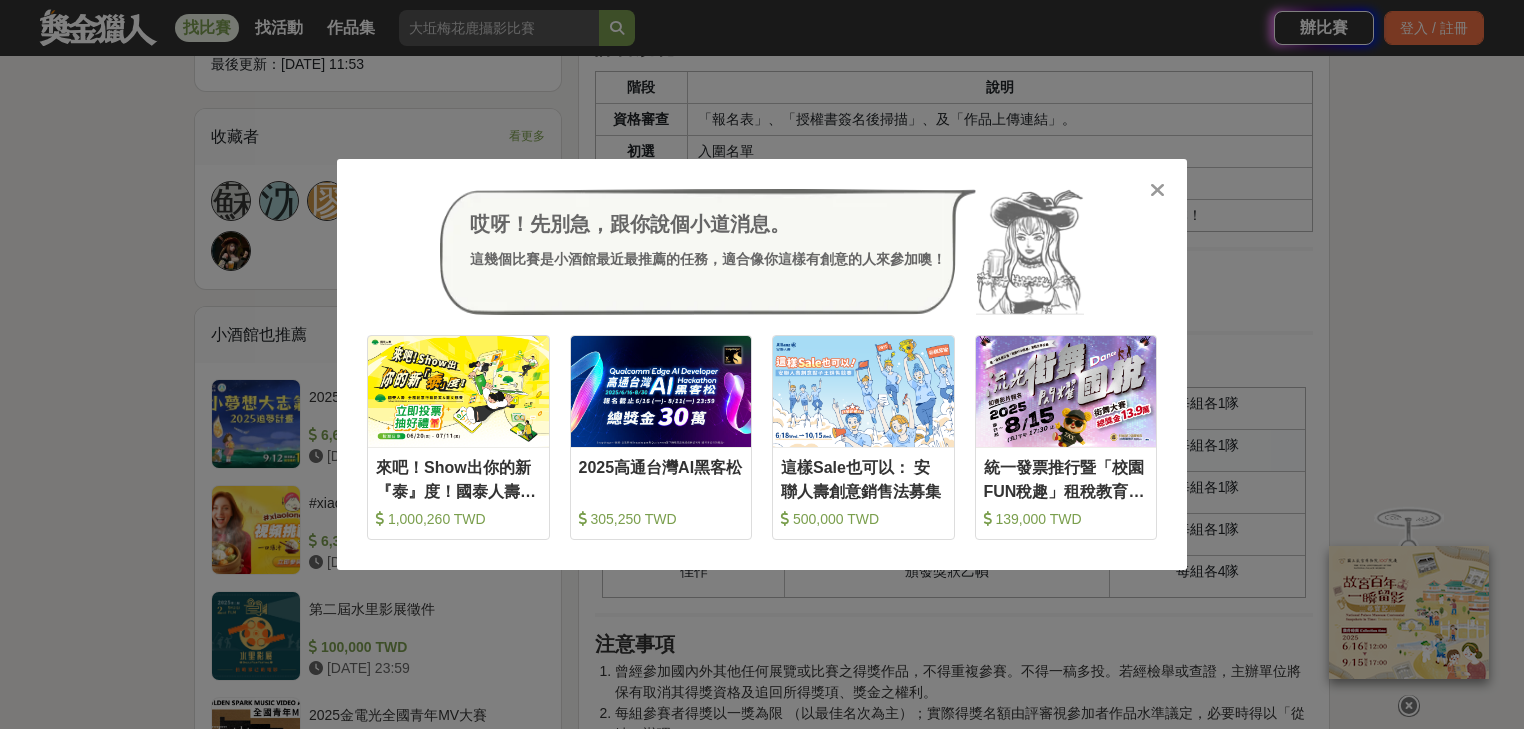 click on "哎呀！先別急，跟你說個小道消息。 這幾個比賽是小酒館最近最推薦的任務，適合像你這樣有創意的人來參加噢！   收藏 來吧！Show出你的新『泰』度！國泰人壽全國創意行銷提案&圖文競賽   1,000,260 TWD   收藏 2025高通台灣AI黑客松   305,250 TWD   收藏 這樣Sale也可以： 安聯人壽創意銷售法募集   500,000 TWD   收藏 統一發票推行暨「校園FUN稅趣」租稅教育及宣導活動之「流光街舞 閃耀國稅」 租稅教育及宣導活動   139,000 TWD" at bounding box center (762, 364) 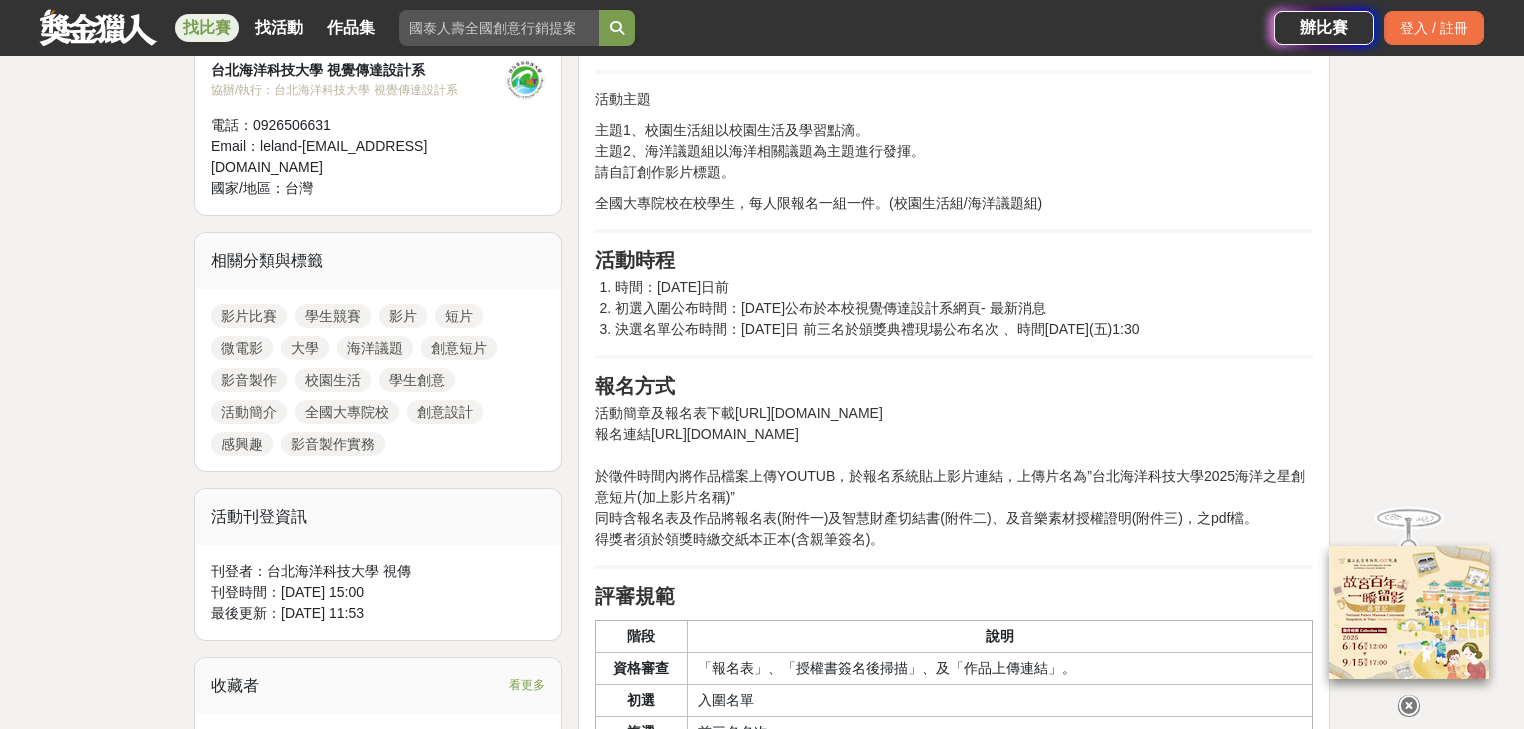 scroll, scrollTop: 0, scrollLeft: 0, axis: both 